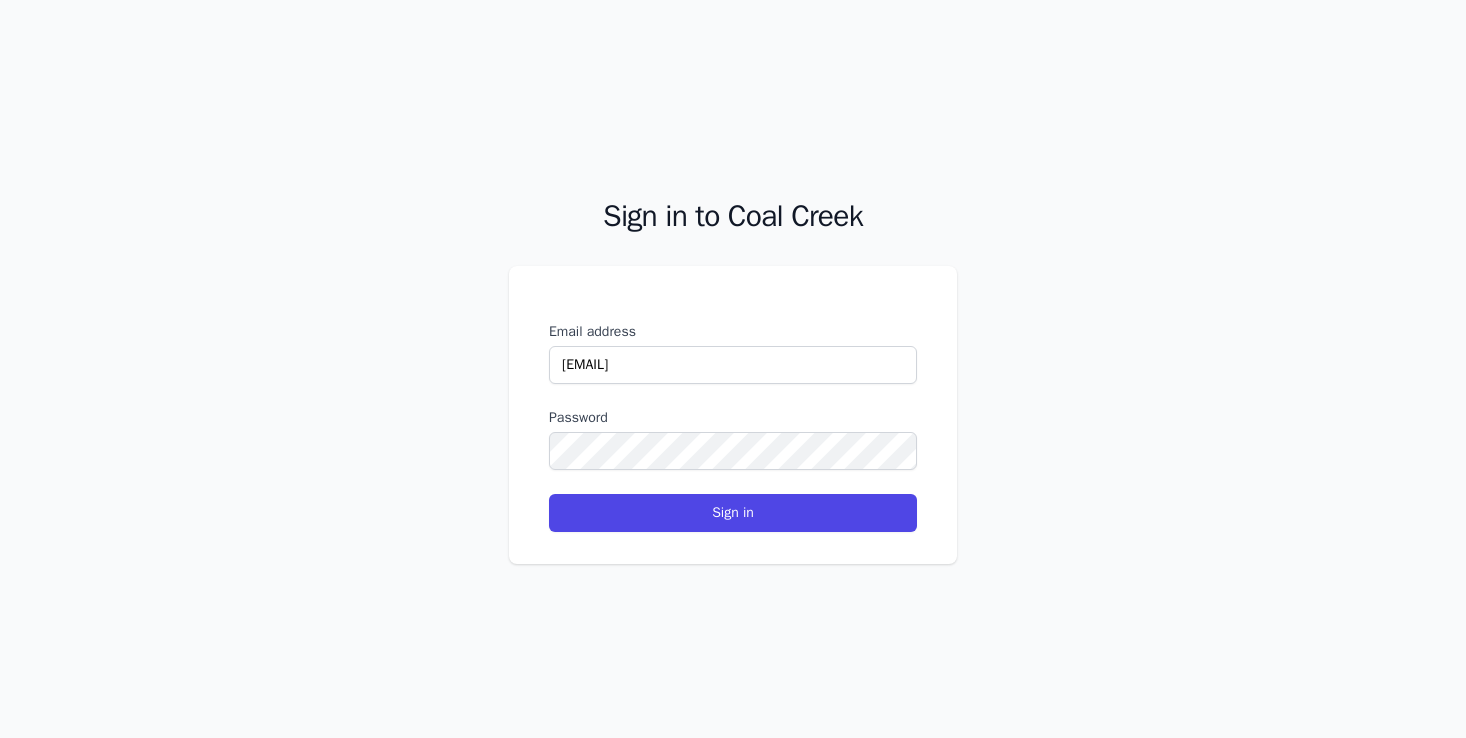 scroll, scrollTop: 0, scrollLeft: 0, axis: both 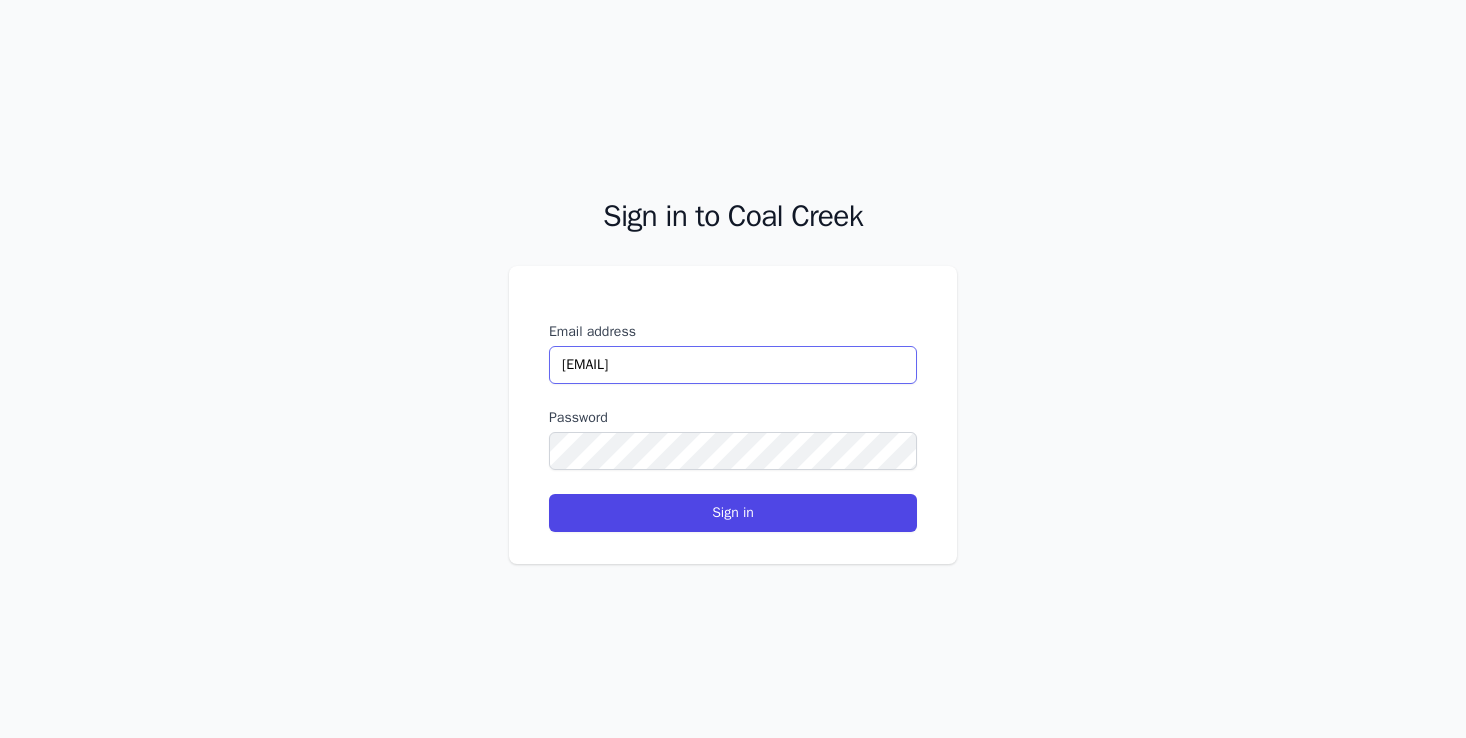 click on "[EMAIL]" at bounding box center (733, 365) 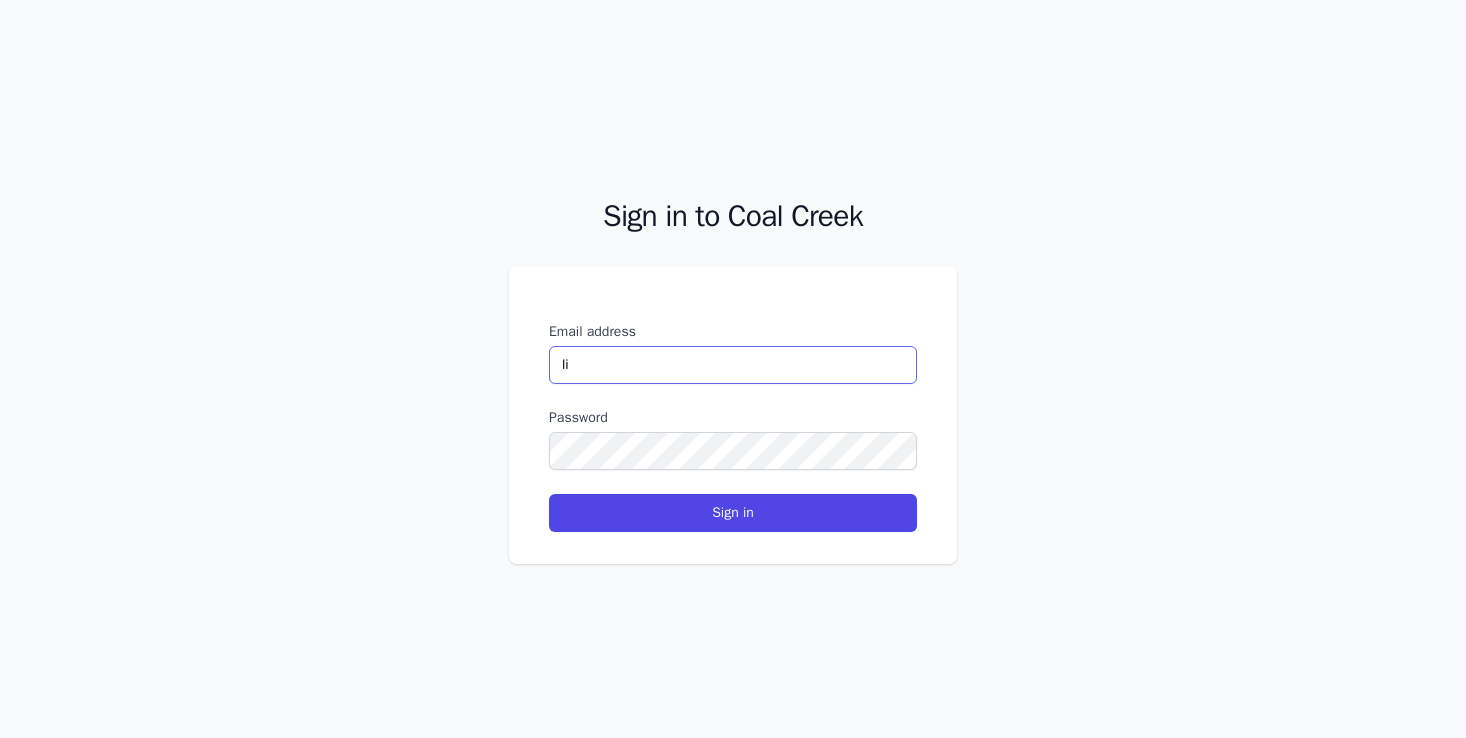 type on "[FIRST]" 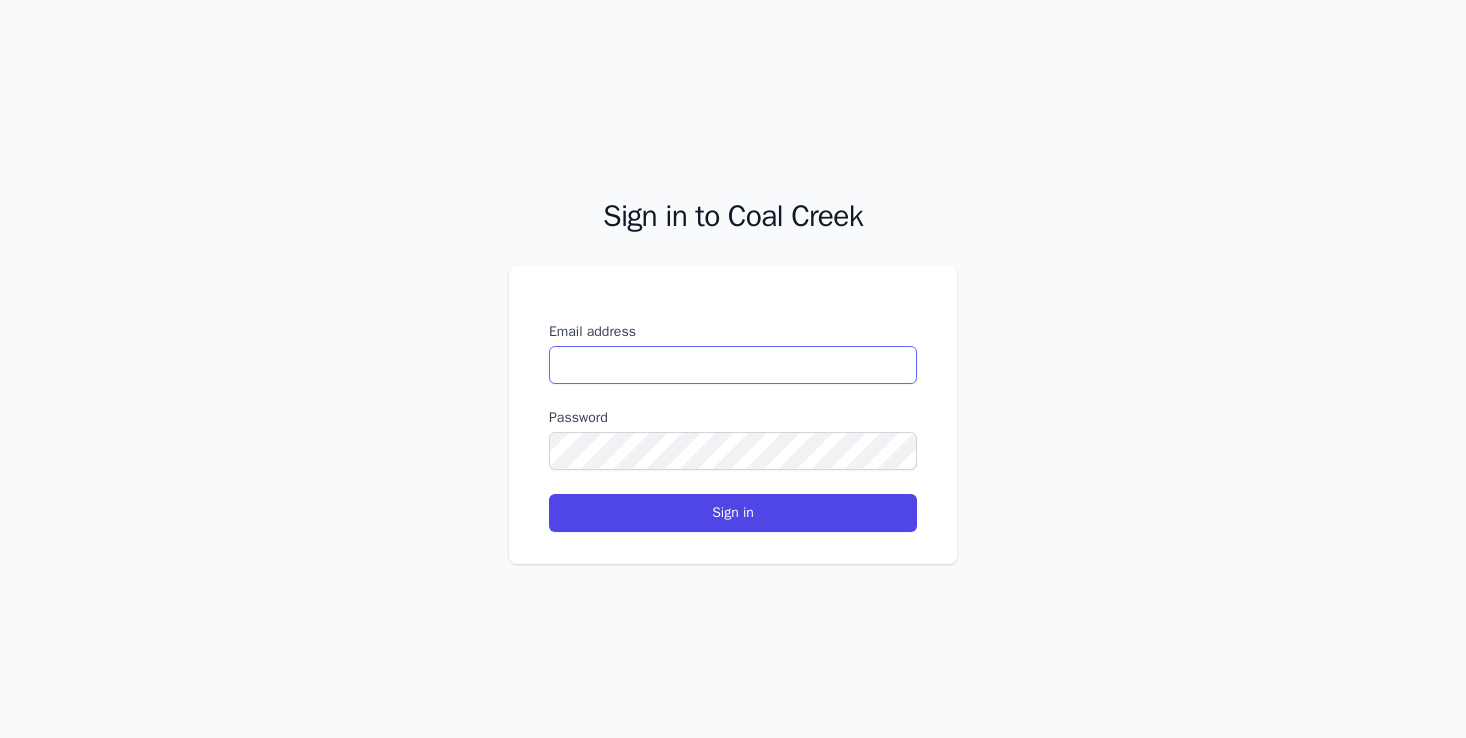 paste on "[EMAIL]" 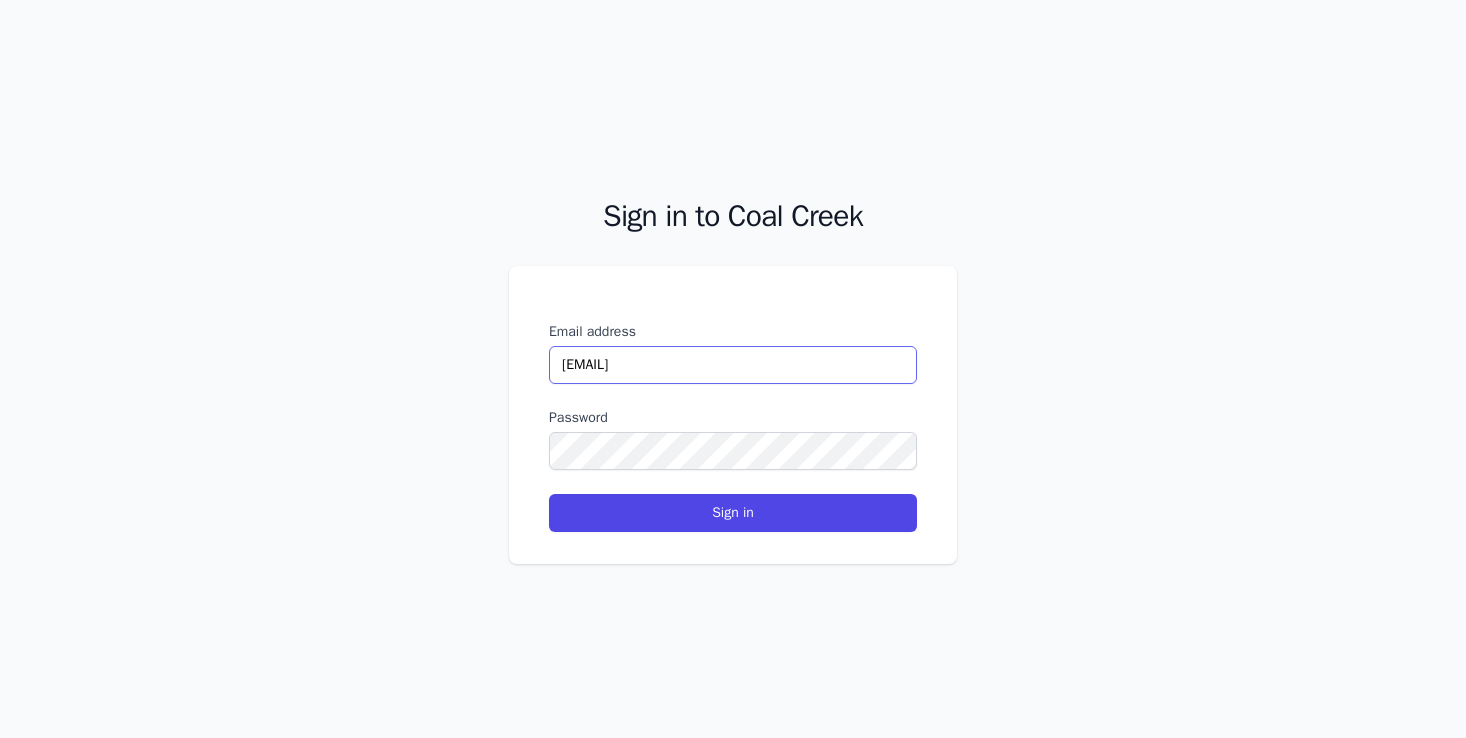 type on "[EMAIL]" 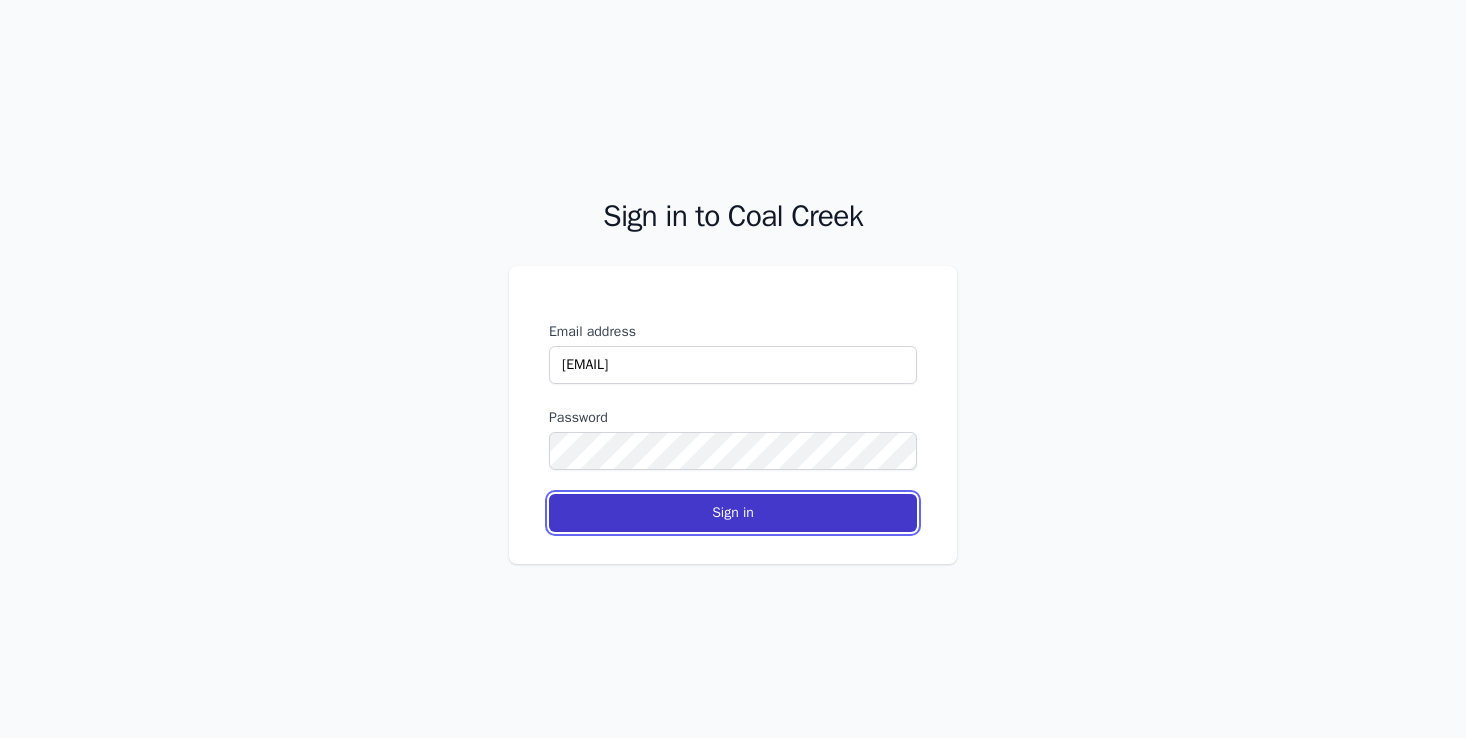 click on "Sign in" at bounding box center [733, 513] 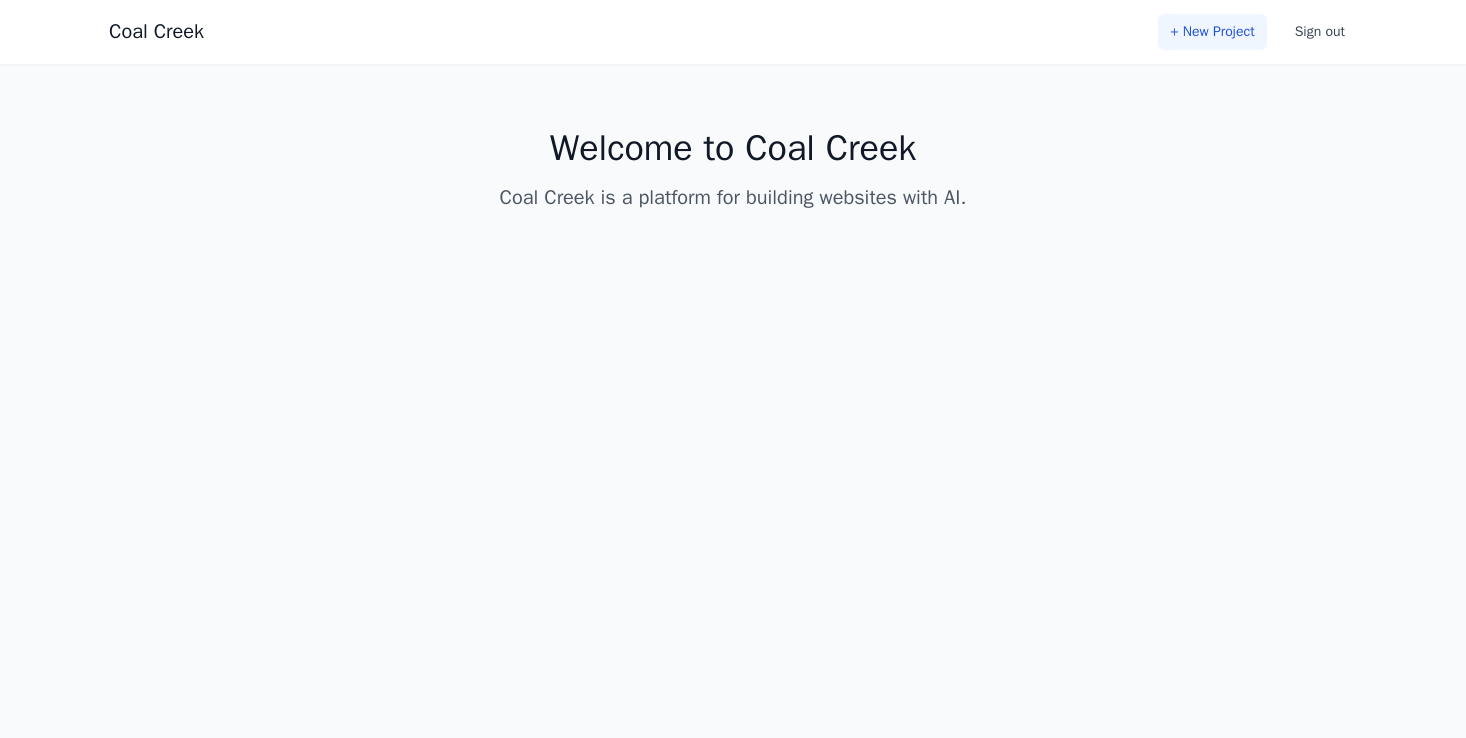 click on "+ New Project" at bounding box center [1212, 32] 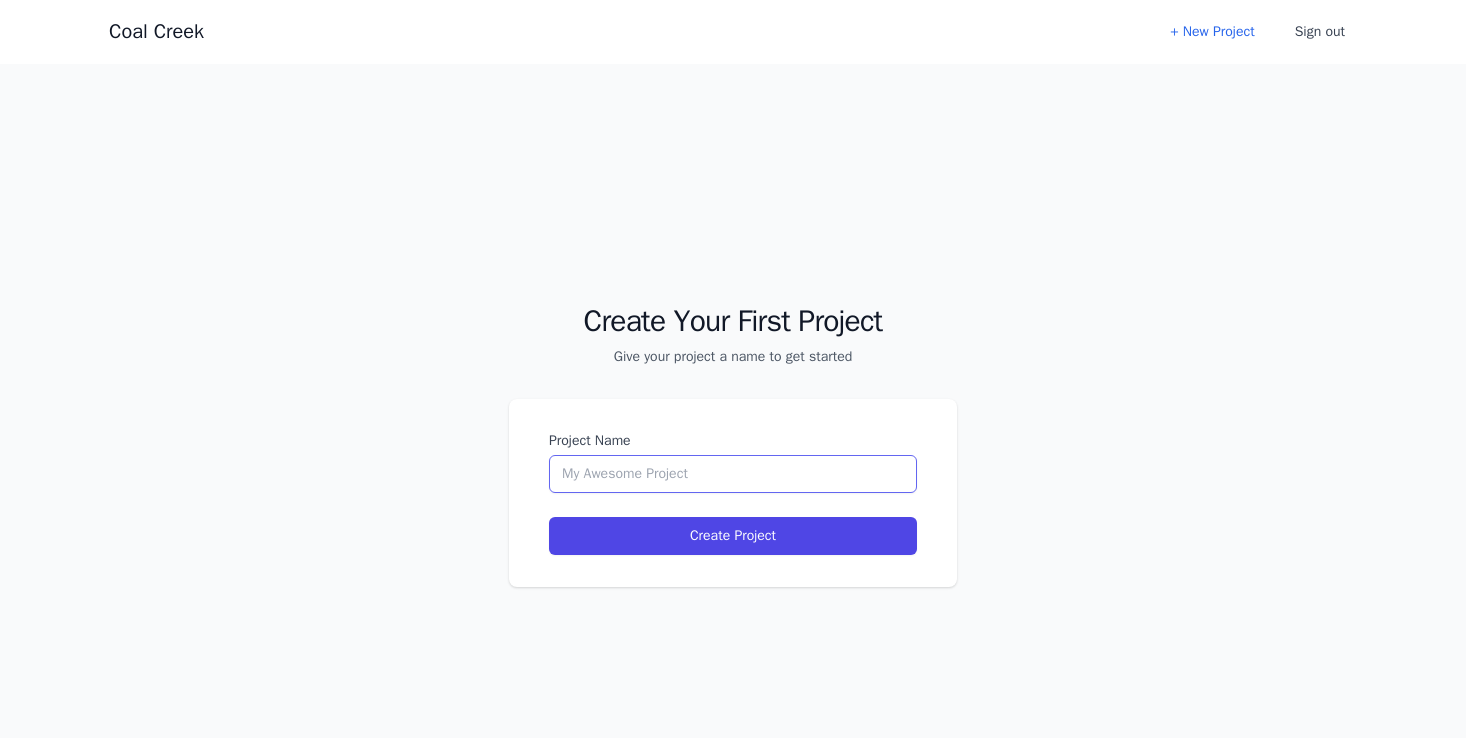 click on "Project Name" at bounding box center (733, 474) 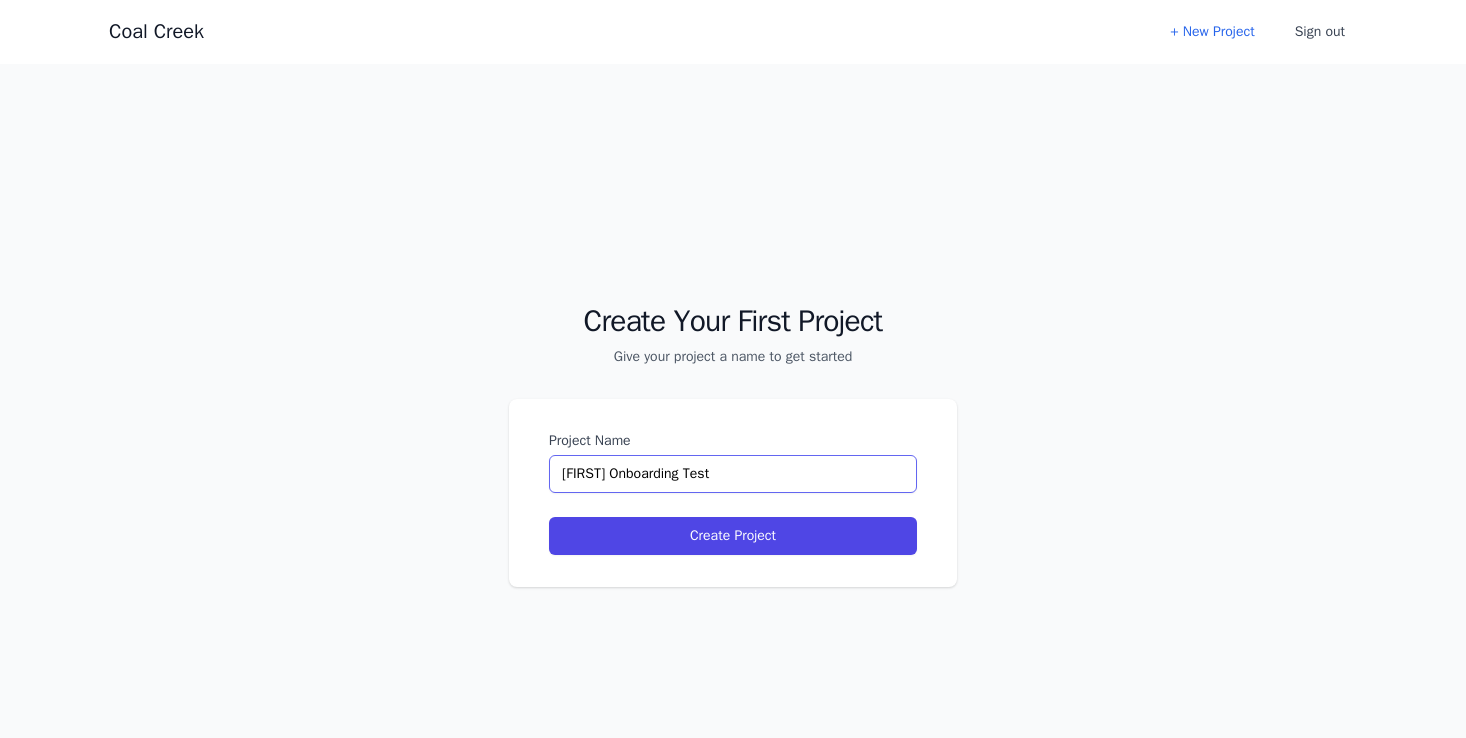type on "[FIRST] Onboarding Test" 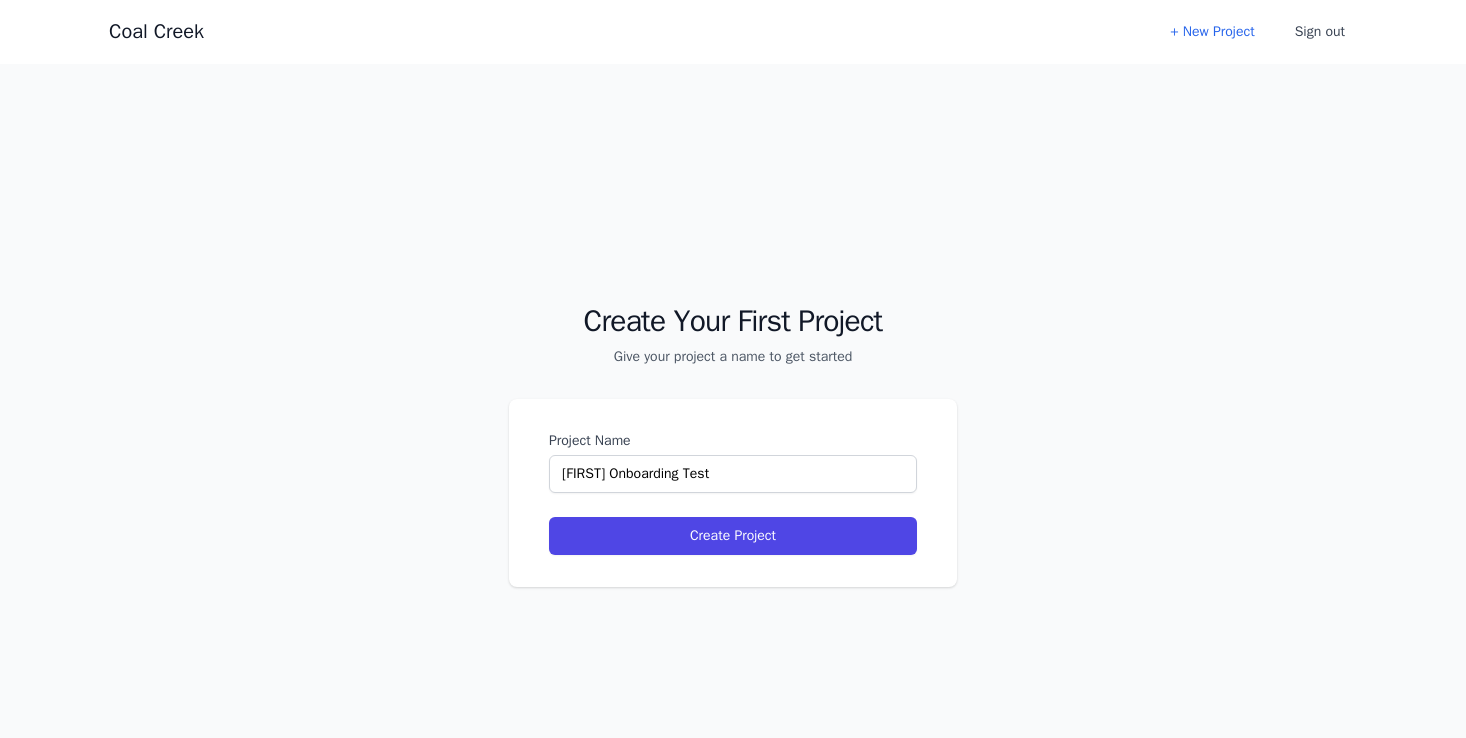 select on "xl" 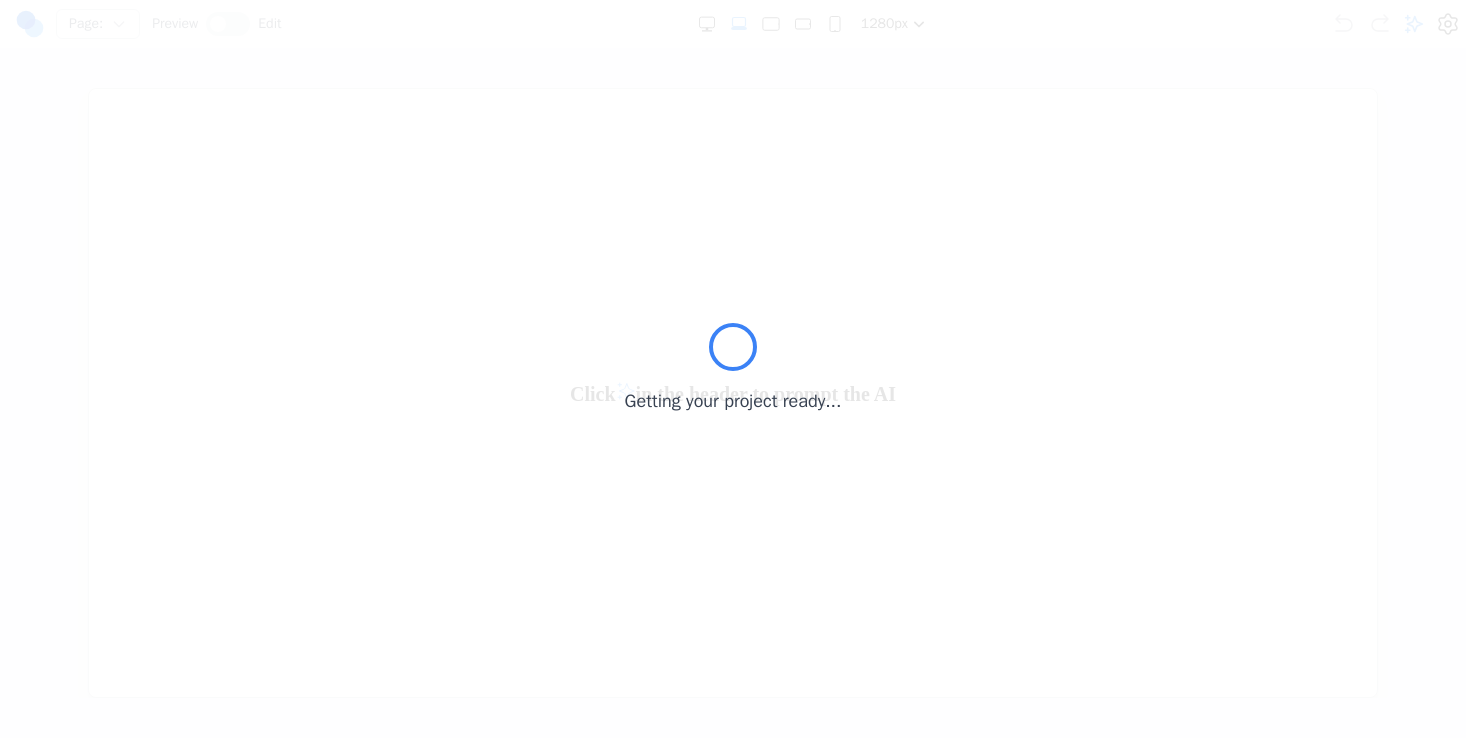 scroll, scrollTop: 0, scrollLeft: 0, axis: both 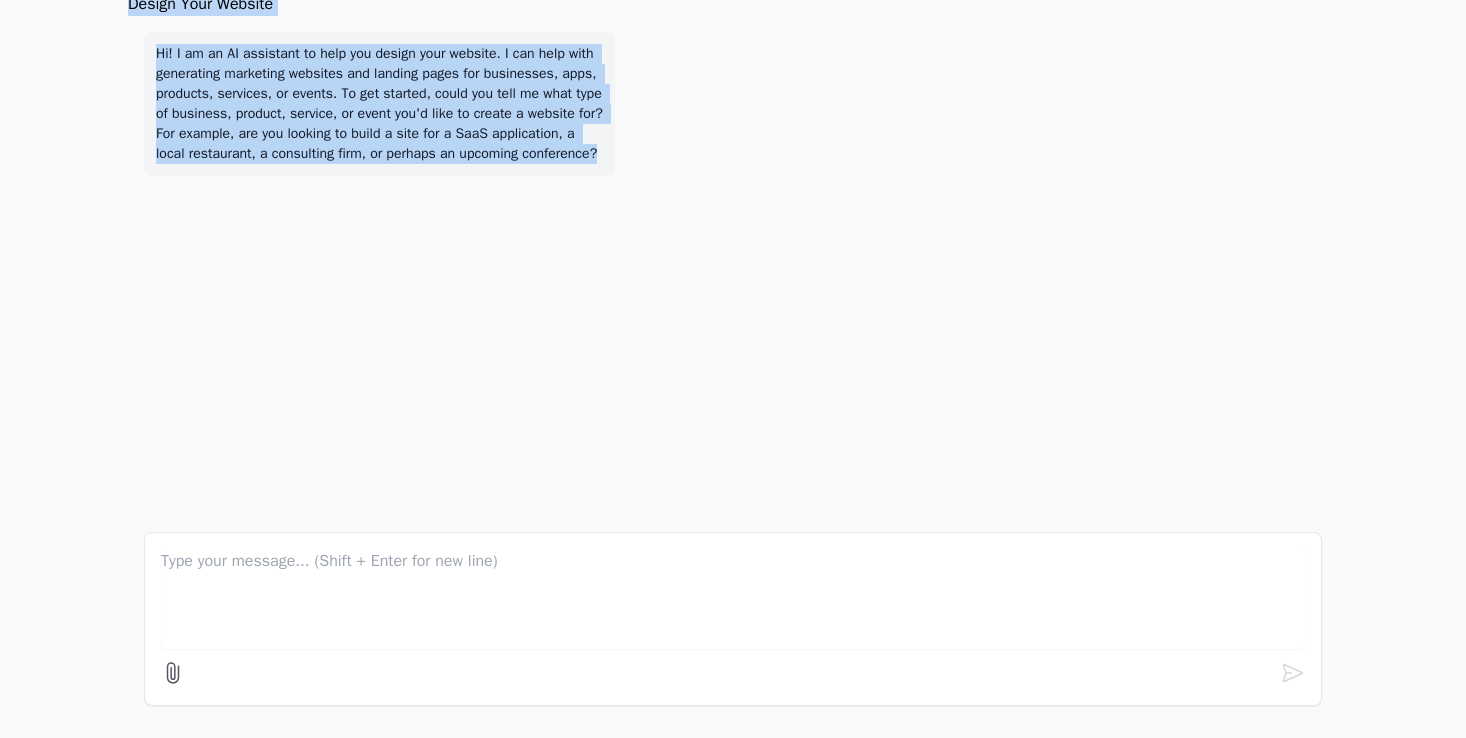 click at bounding box center [733, 599] 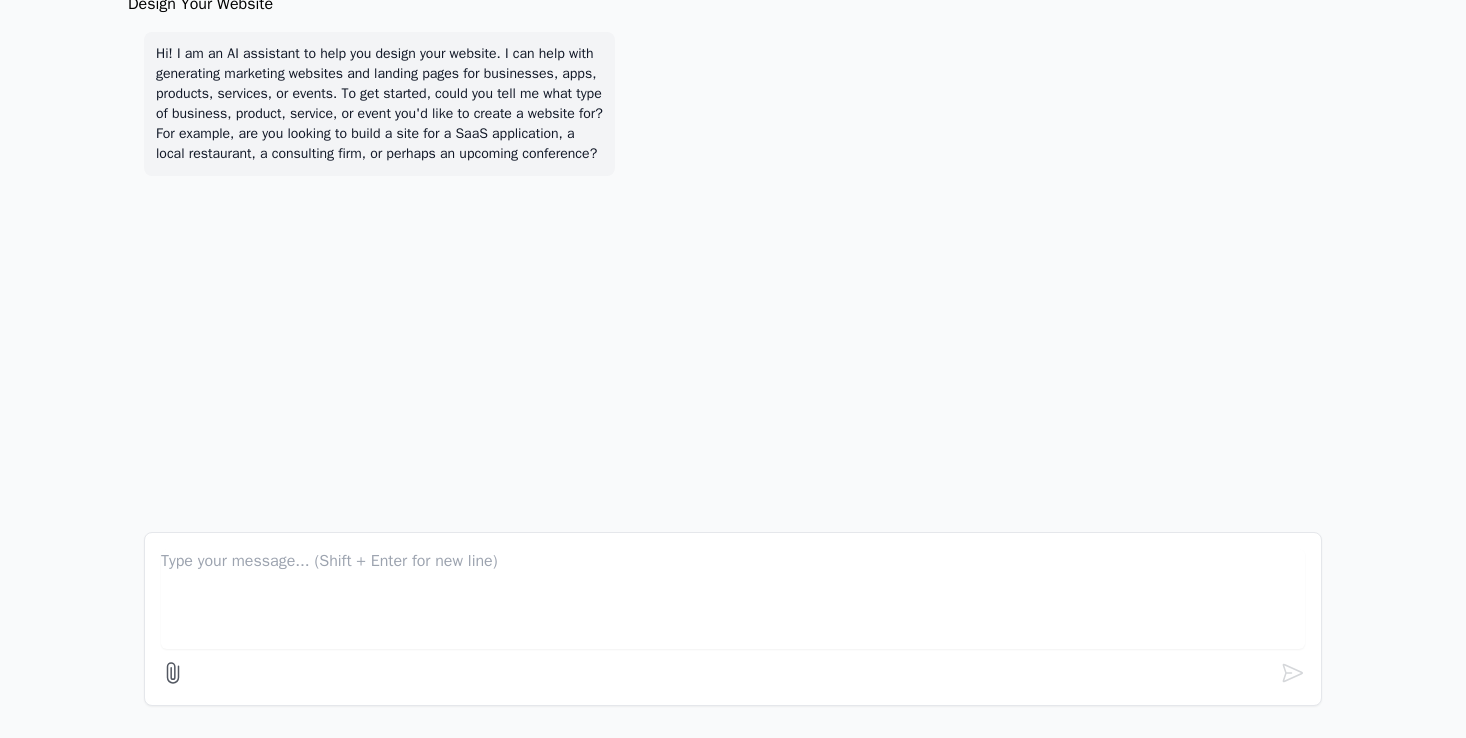 click at bounding box center [733, 599] 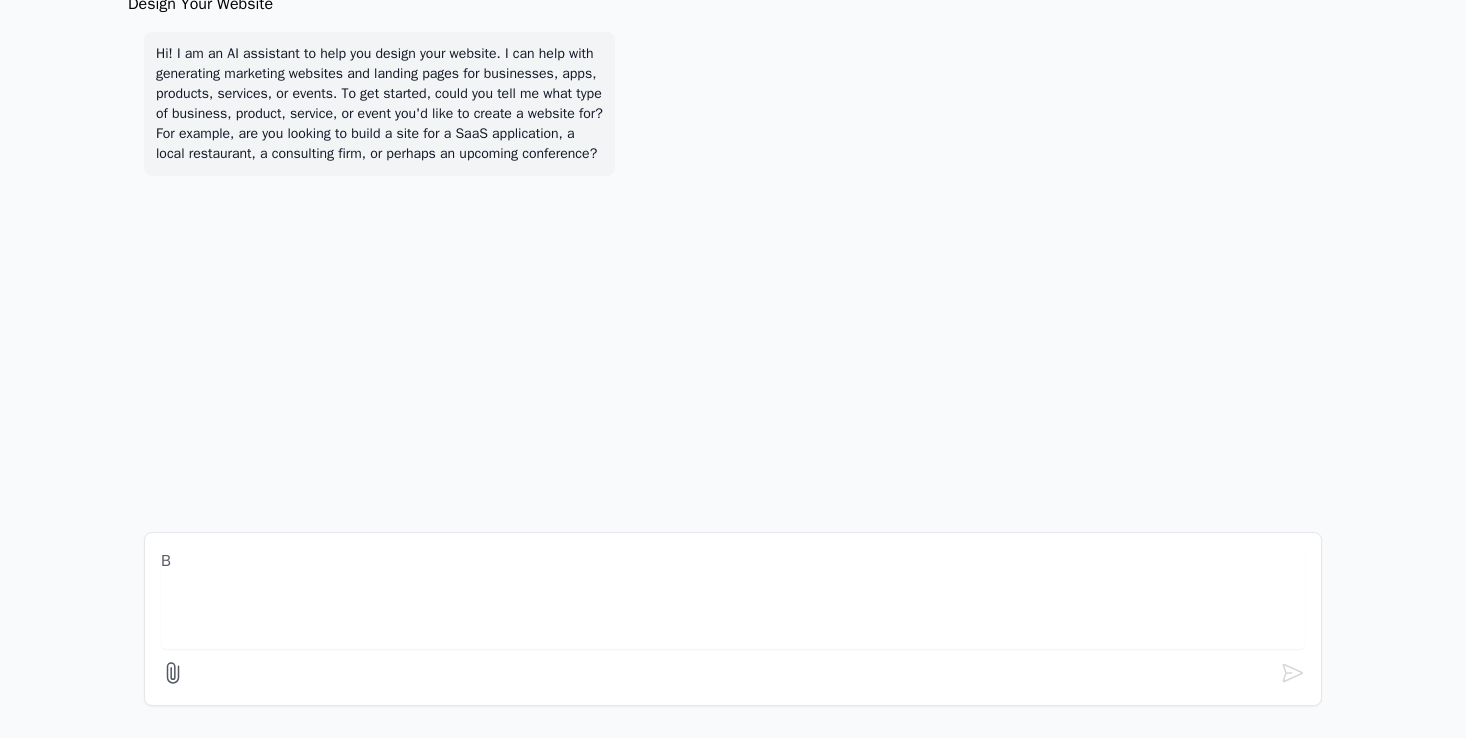 type on "Bu" 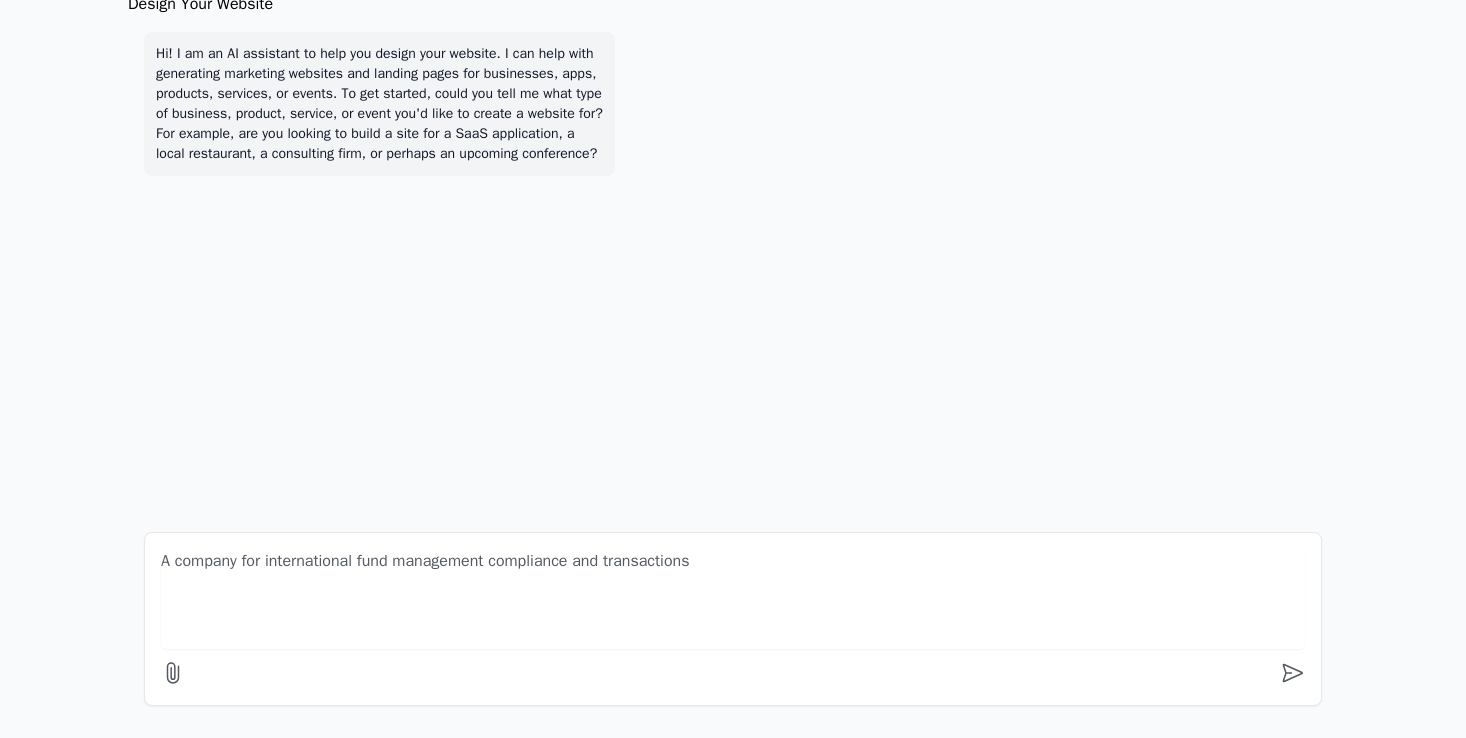 type on "A company for international fund management compliance and transactions" 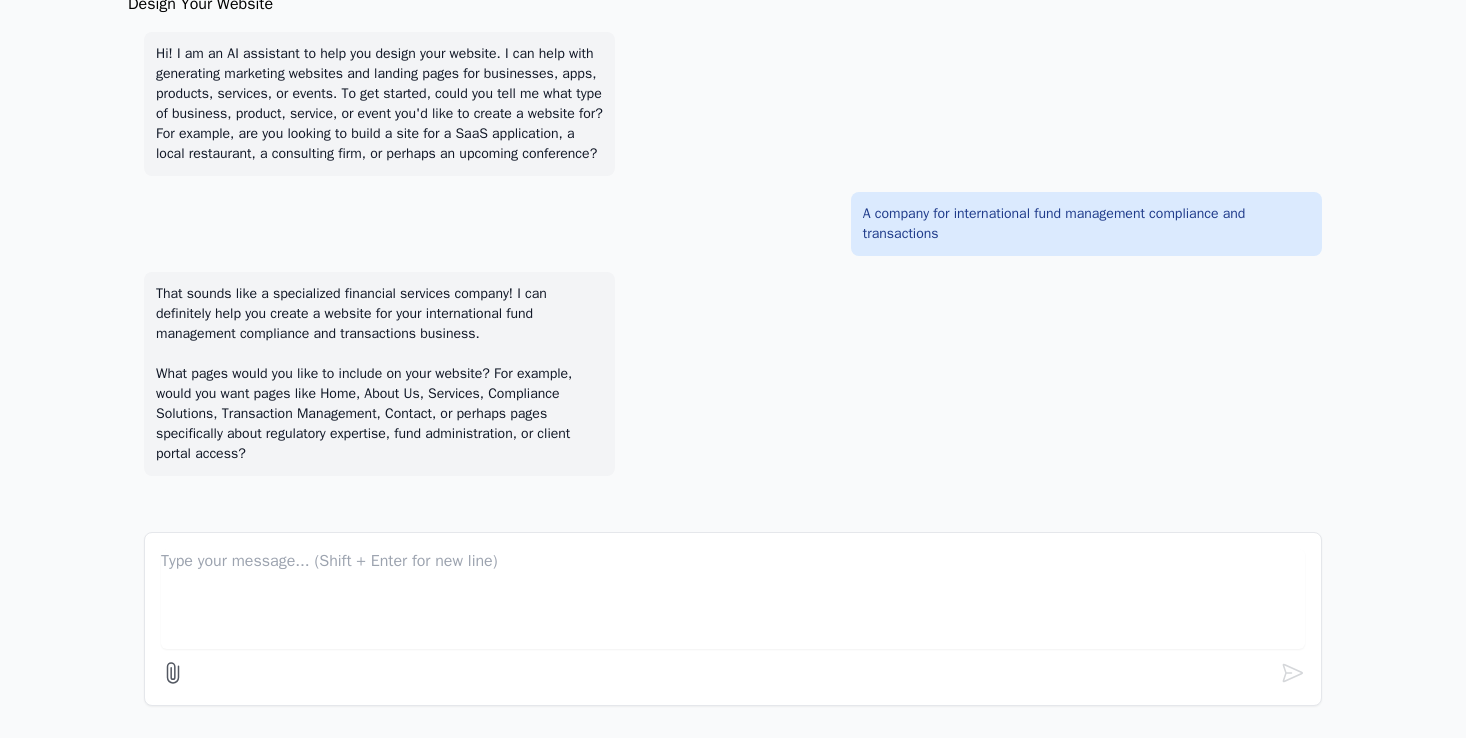 scroll, scrollTop: 12, scrollLeft: 0, axis: vertical 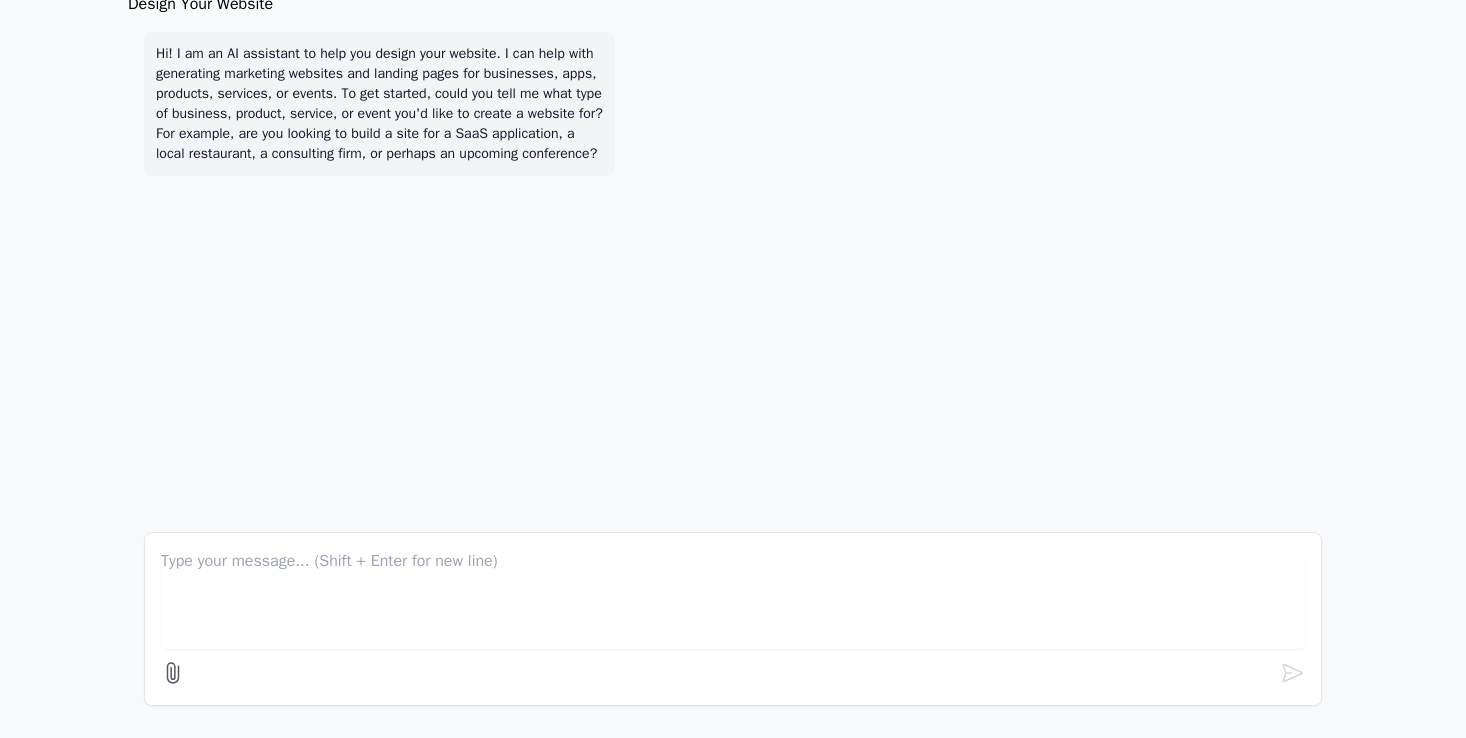 click on "Hi! I am an AI assistant to help you design your website. I can help with generating marketing websites and landing pages for businesses, apps, products, services, or events. To get started, could you tell me what type of business, product, service, or event you'd like to create a website for? For example, are you looking to build a site for a SaaS application, a local restaurant, a consulting firm, or perhaps an upcoming conference?" at bounding box center (733, 266) 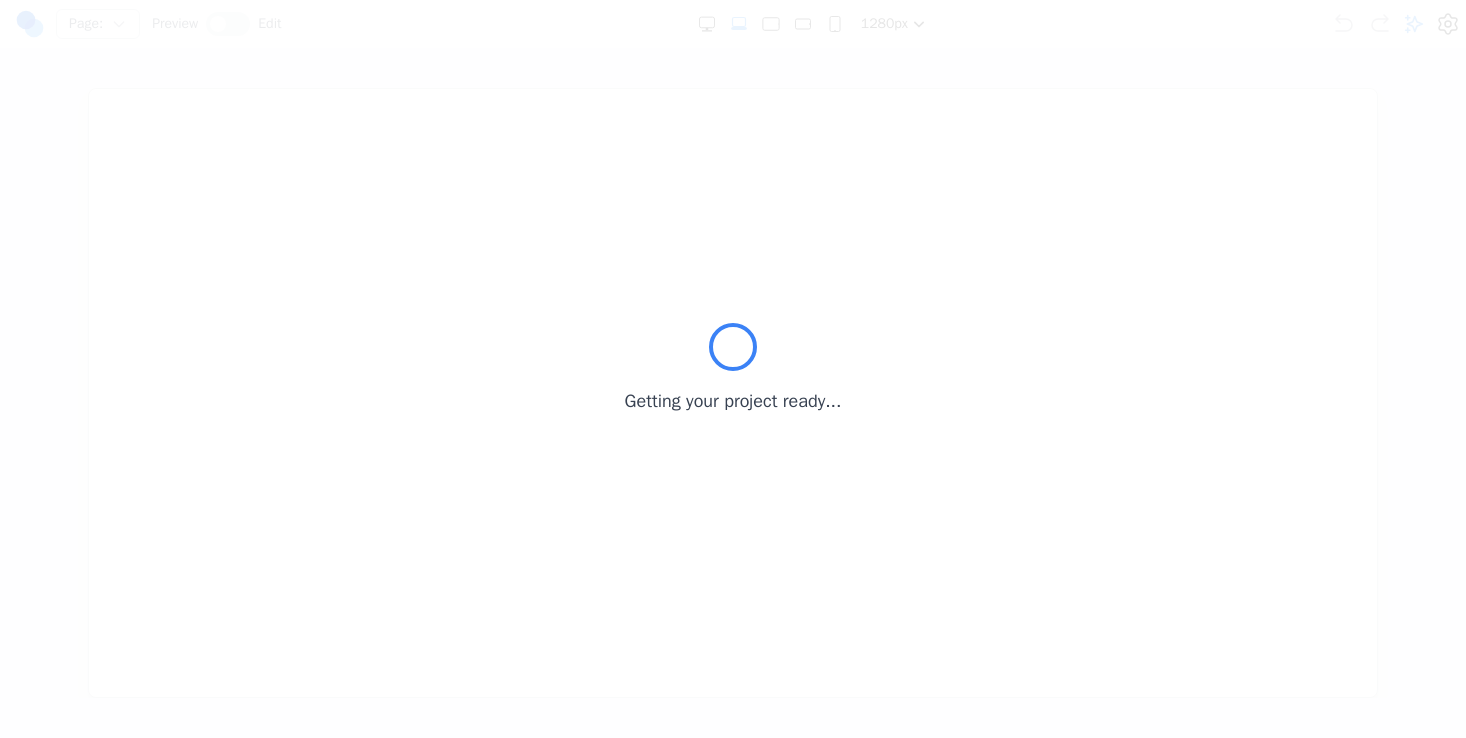 scroll, scrollTop: 0, scrollLeft: 0, axis: both 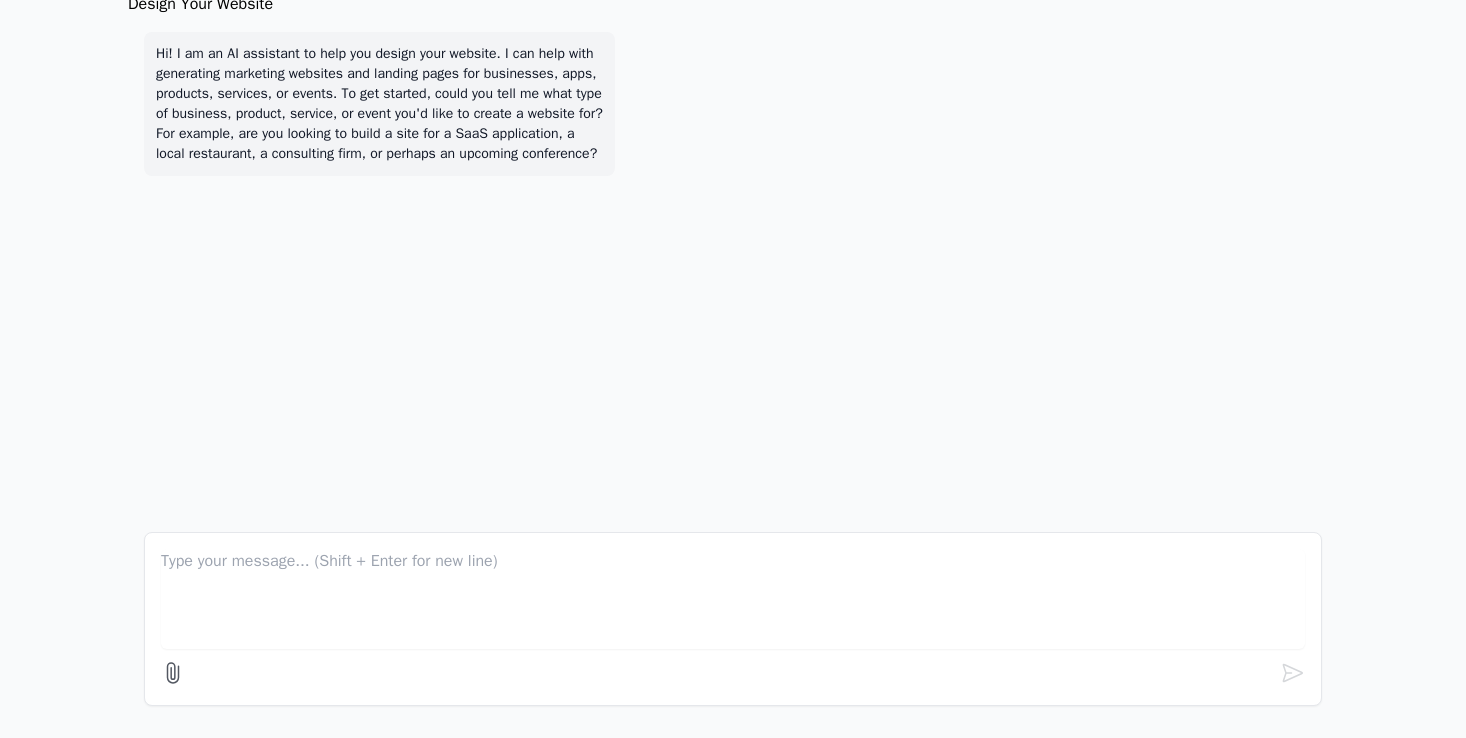 click at bounding box center (733, 599) 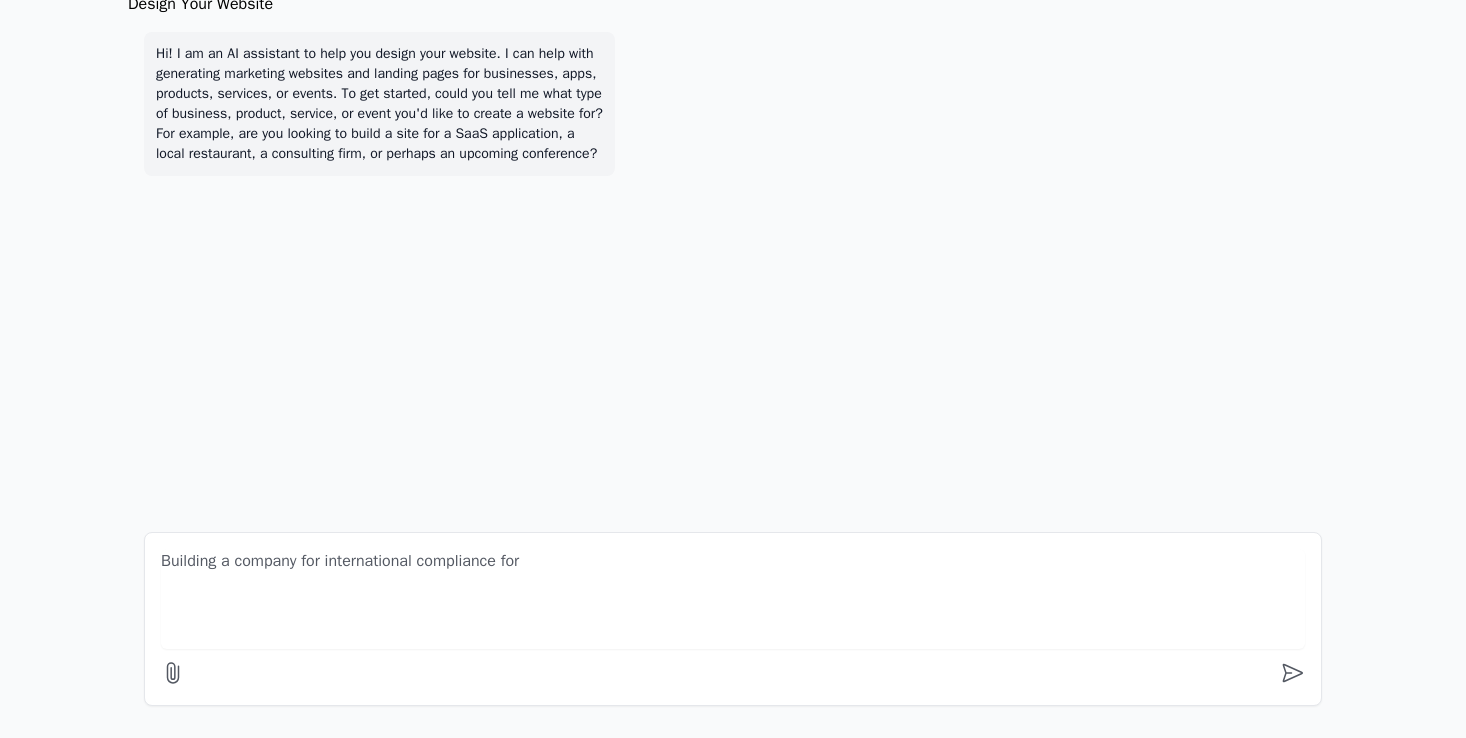 click on "Building a company for international compliance for" at bounding box center (733, 599) 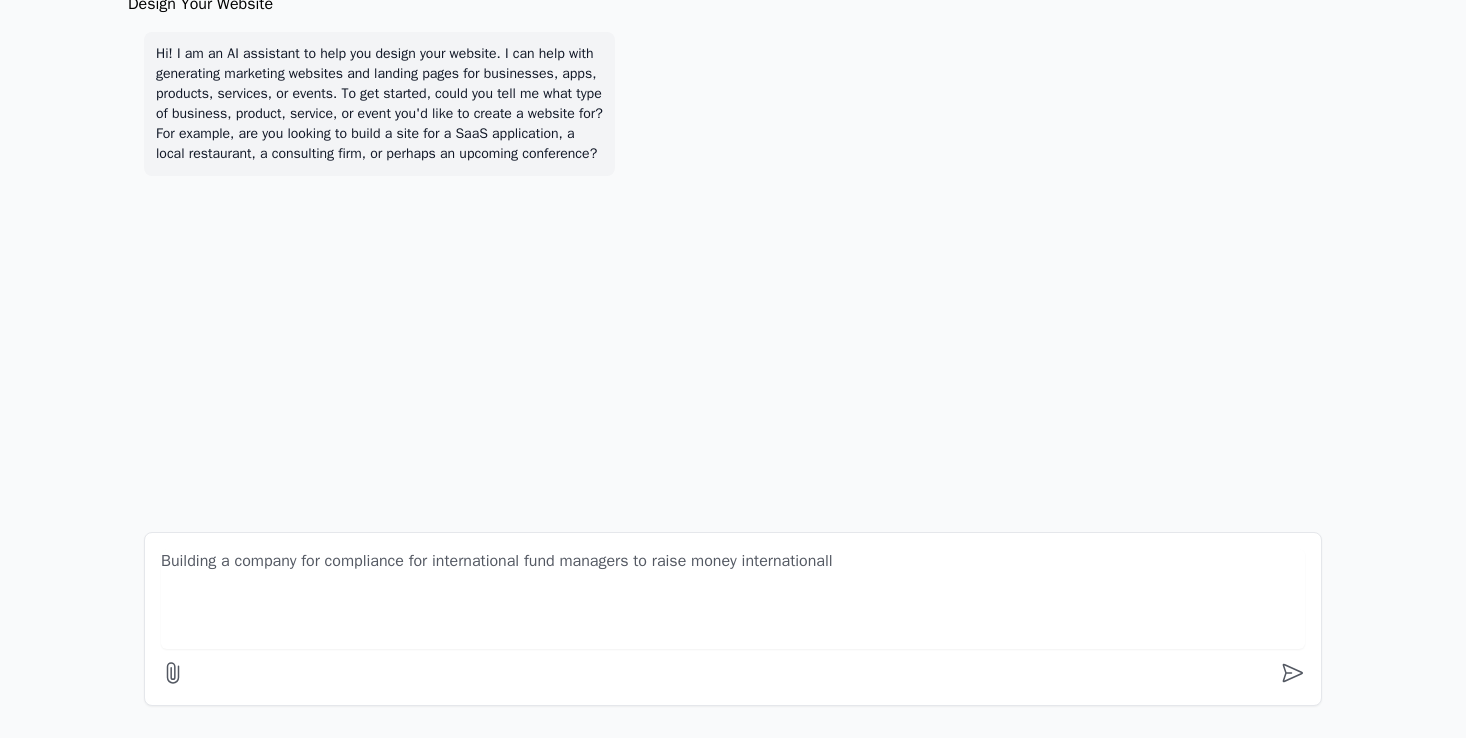 type on "Building a company for compliance for international fund managers to raise money internationally" 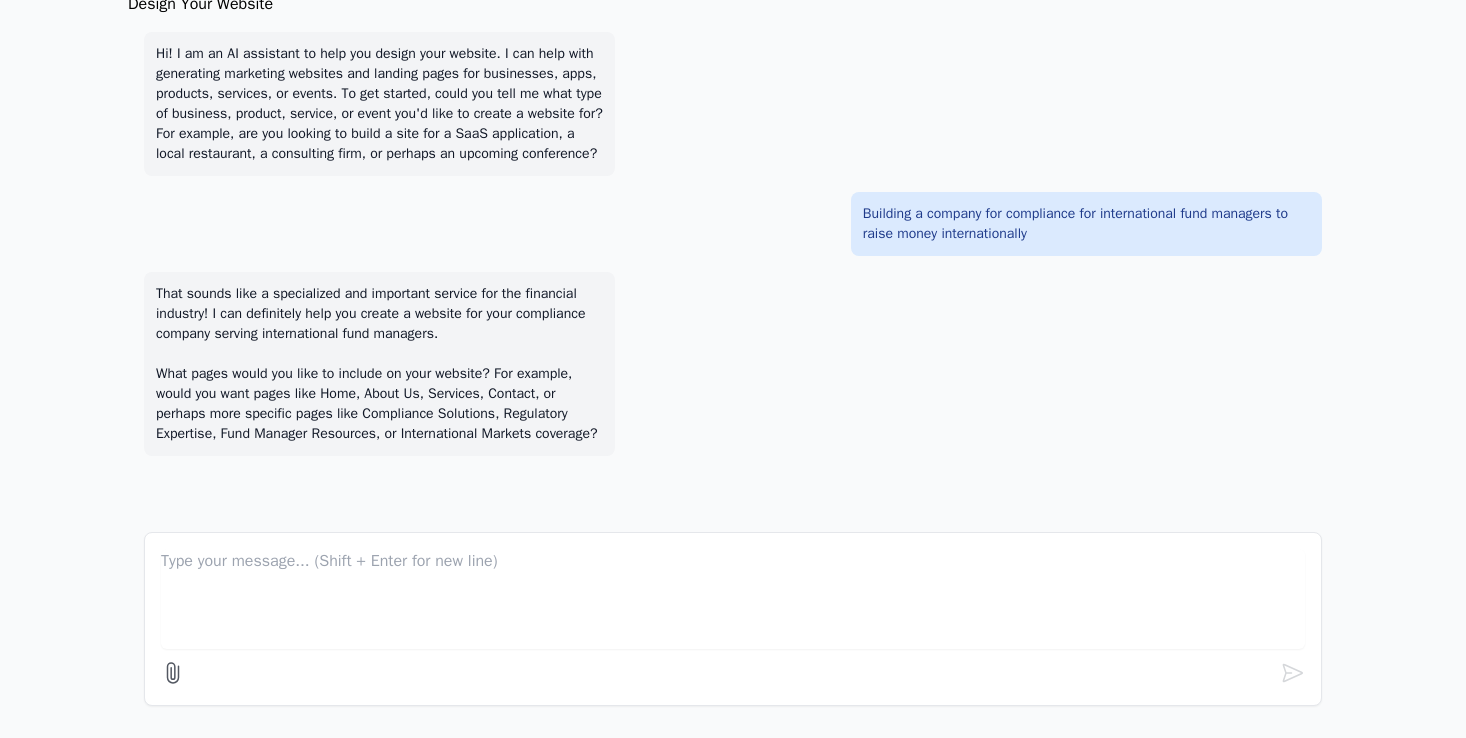 scroll, scrollTop: 12, scrollLeft: 0, axis: vertical 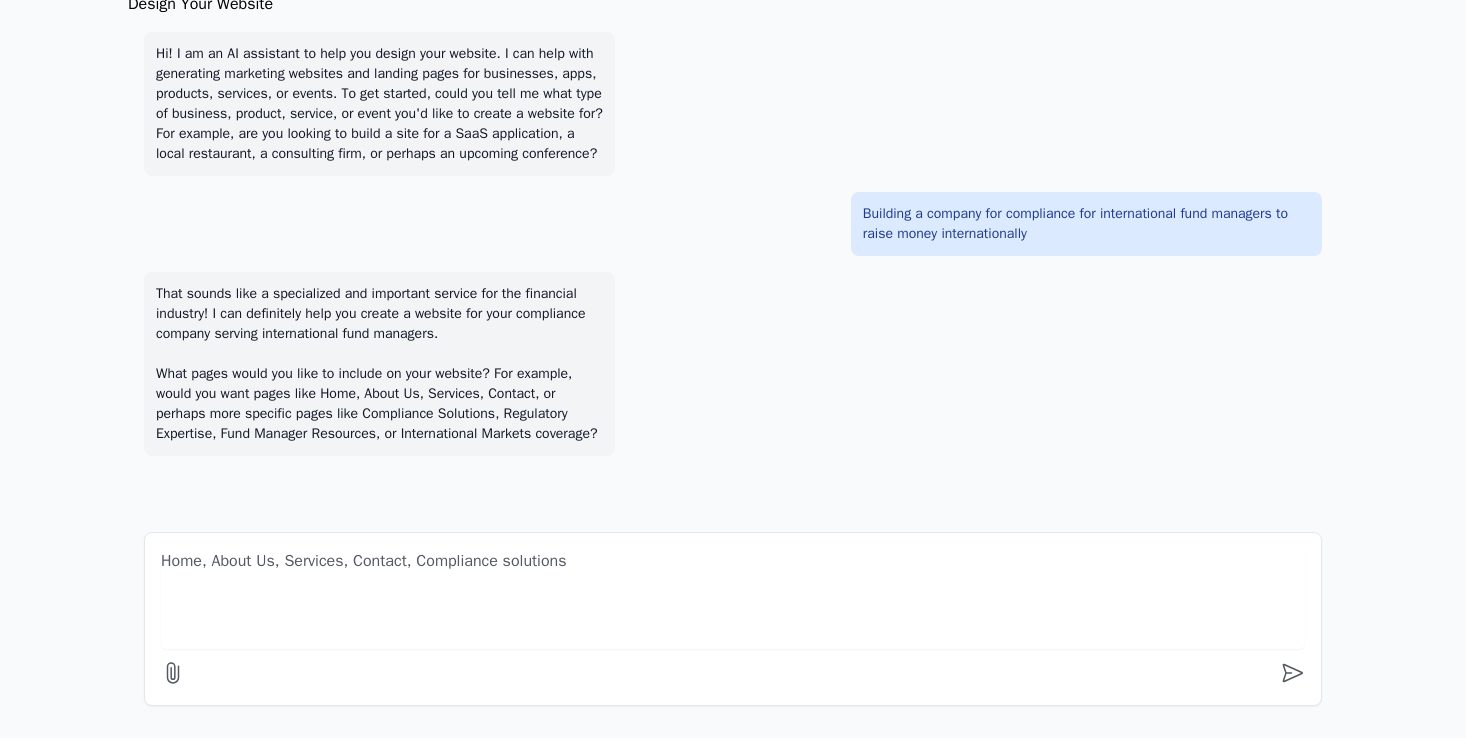 type on "Home, About Us, Services, Contact, Compliance solutions" 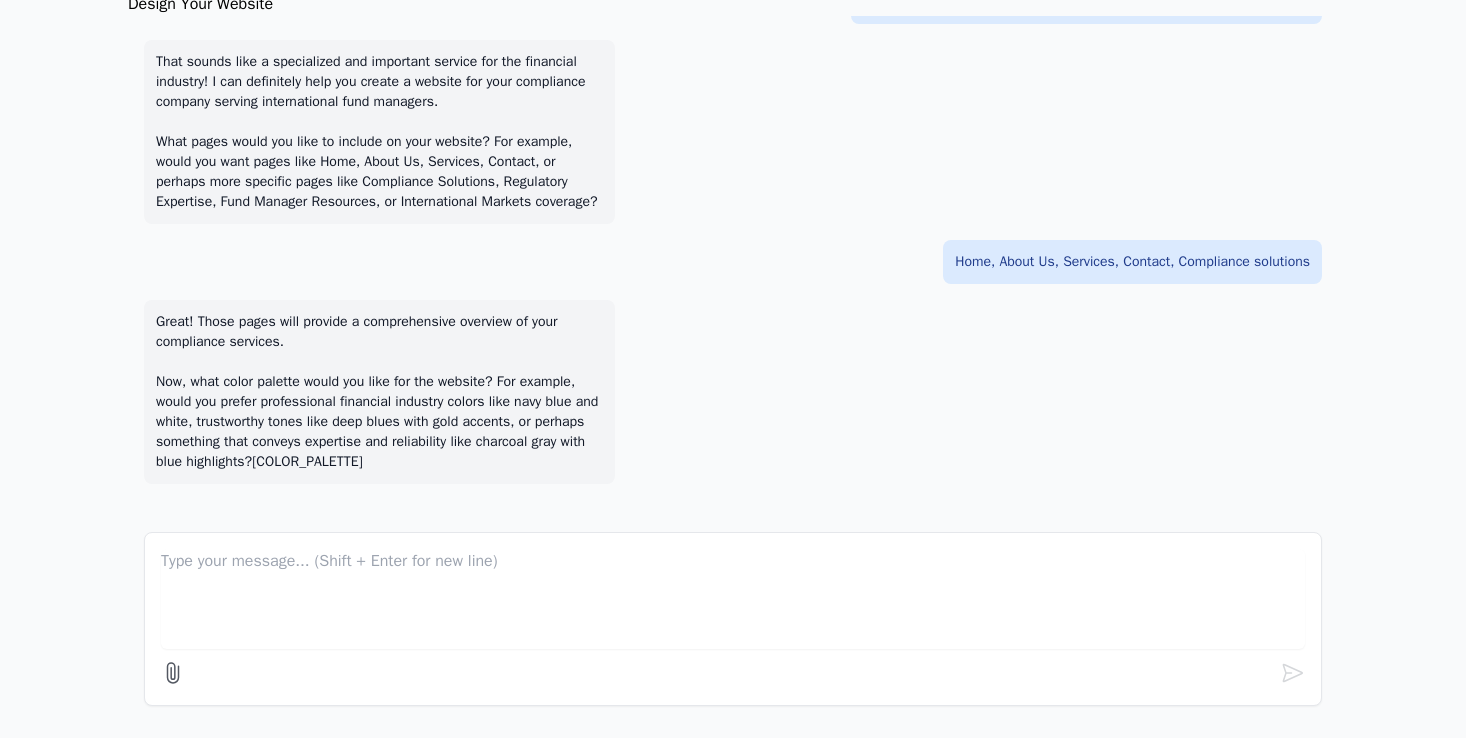 scroll, scrollTop: 272, scrollLeft: 0, axis: vertical 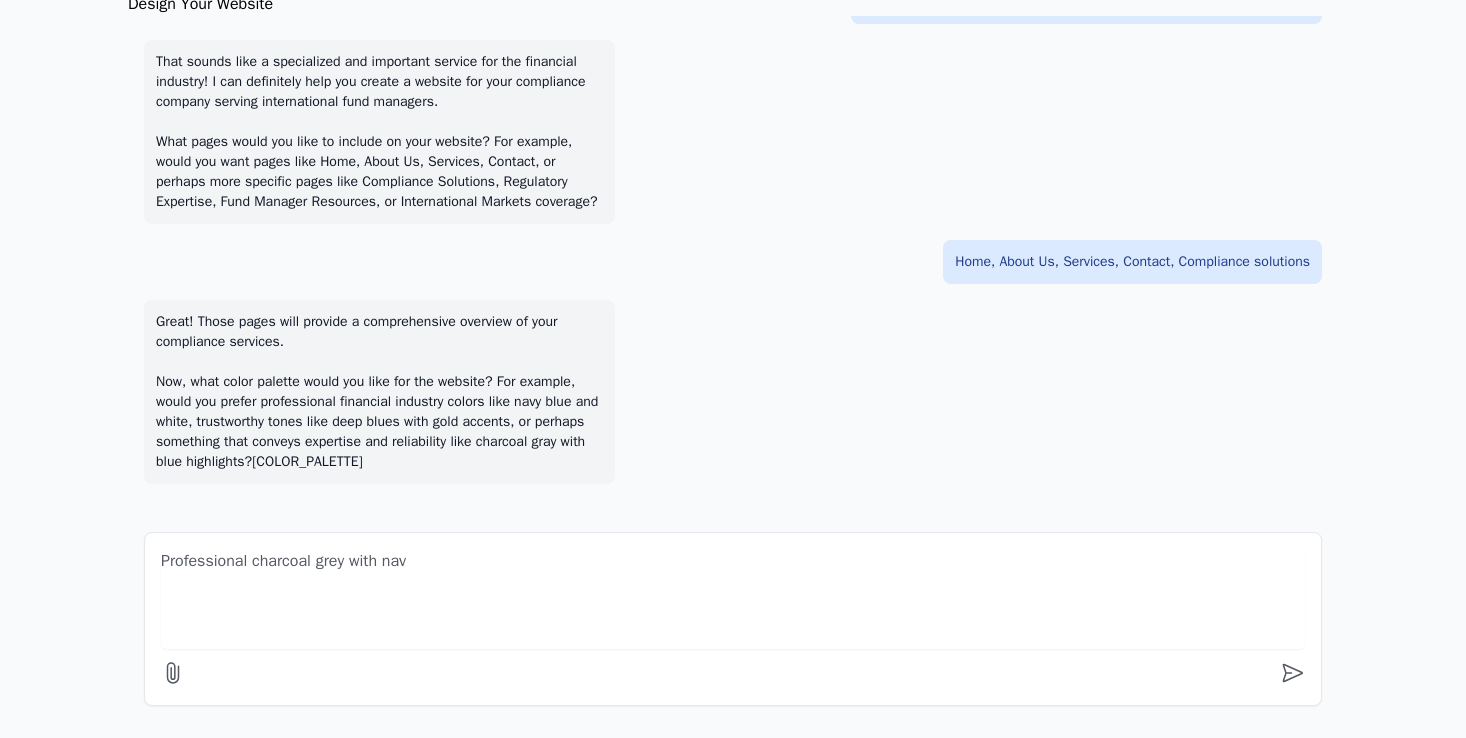 type on "Professional charcoal grey with navy" 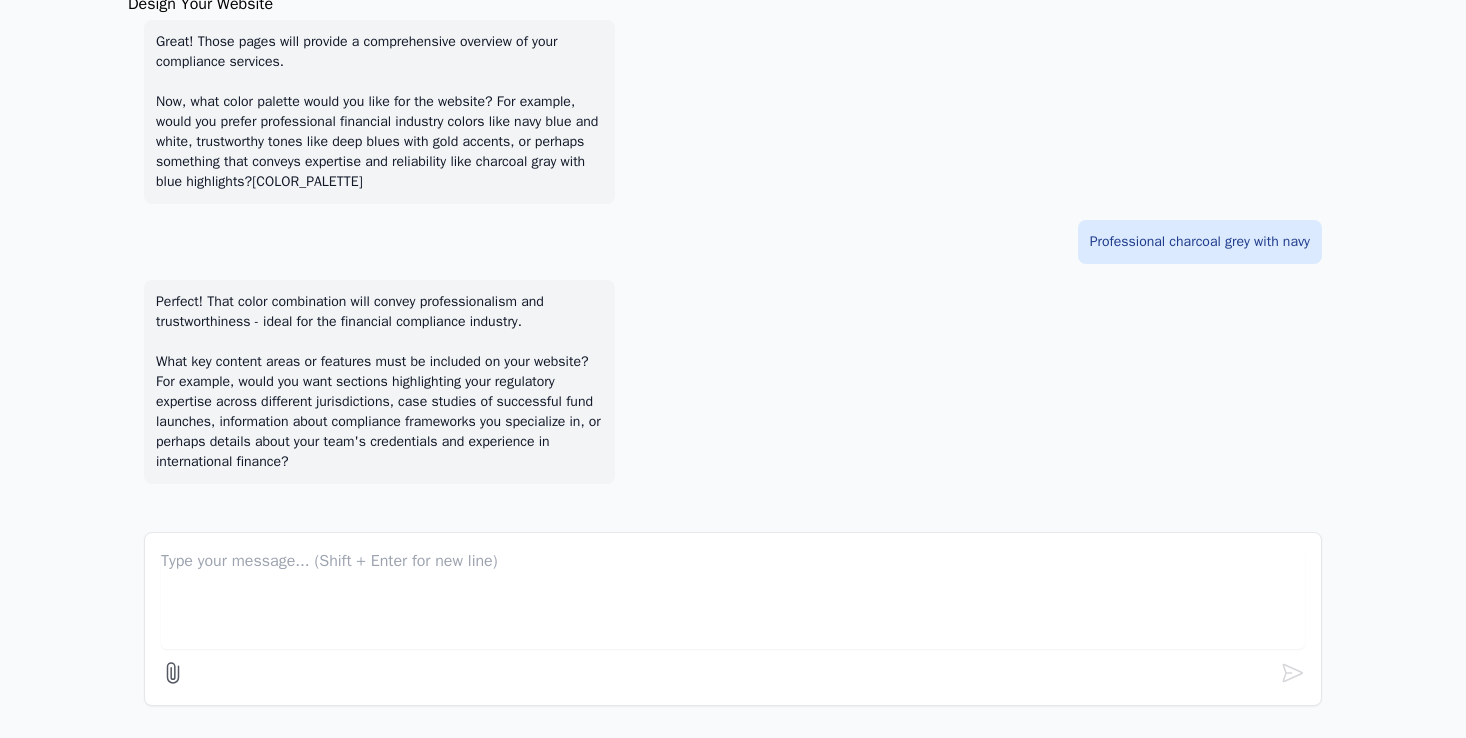 scroll, scrollTop: 552, scrollLeft: 0, axis: vertical 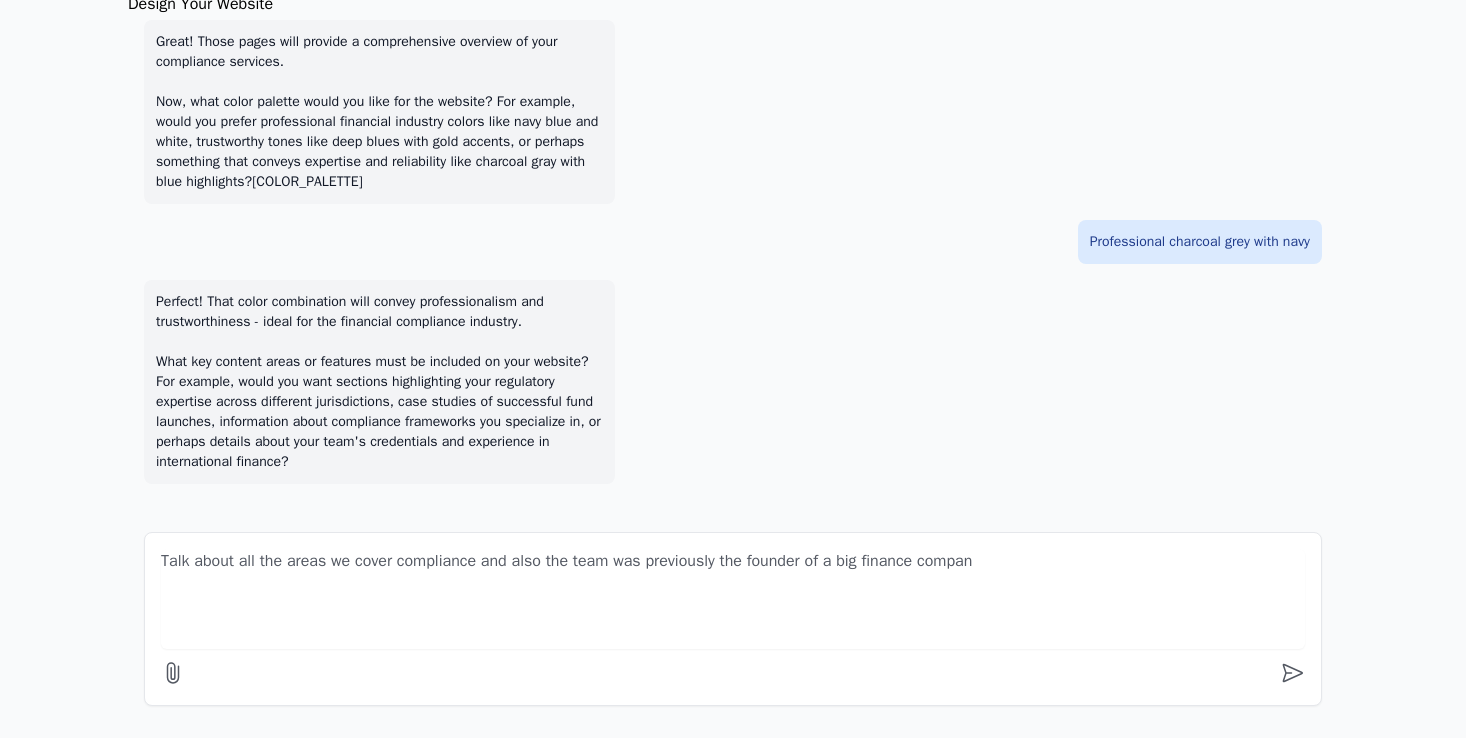 type on "Talk about all the areas we cover compliance and also the team was previously the founder of a big finance company" 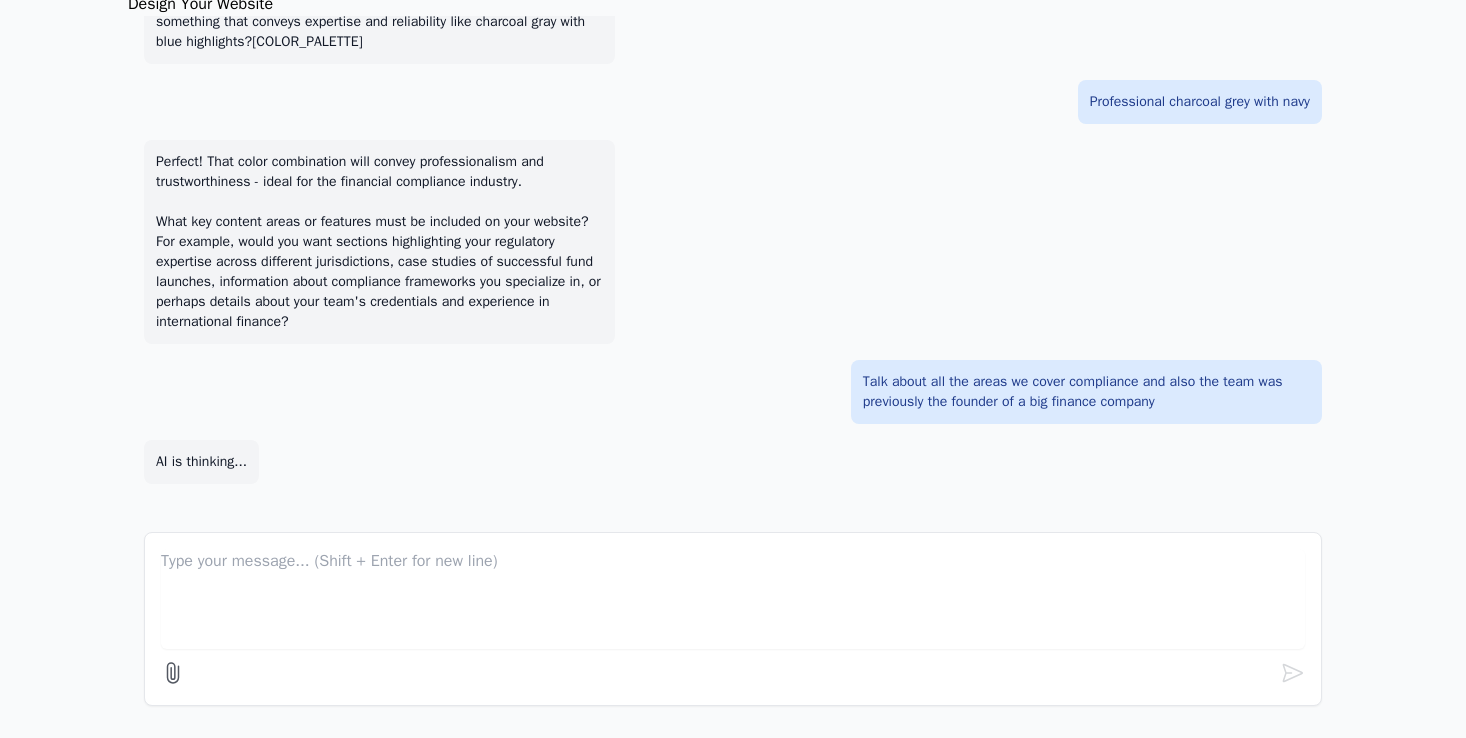 scroll, scrollTop: 692, scrollLeft: 0, axis: vertical 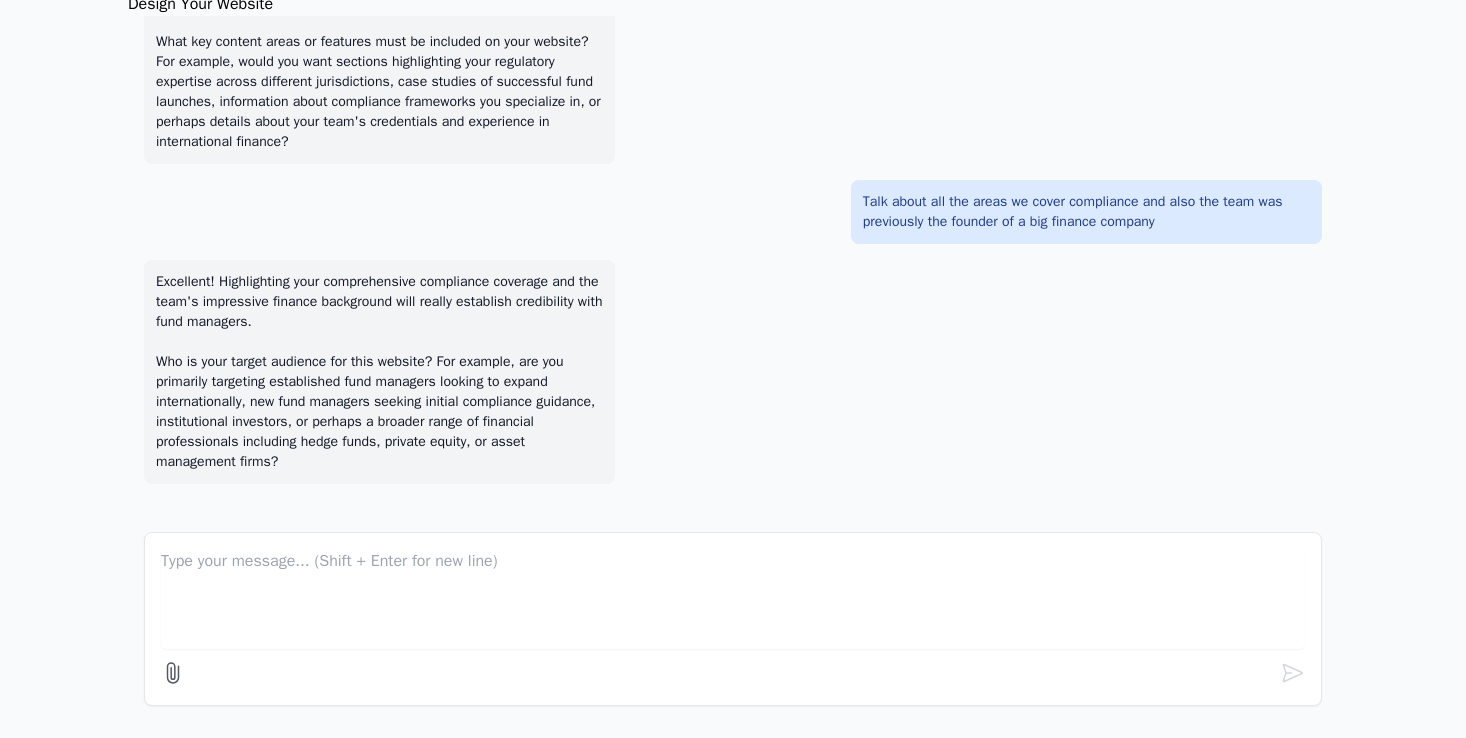 click at bounding box center (733, 599) 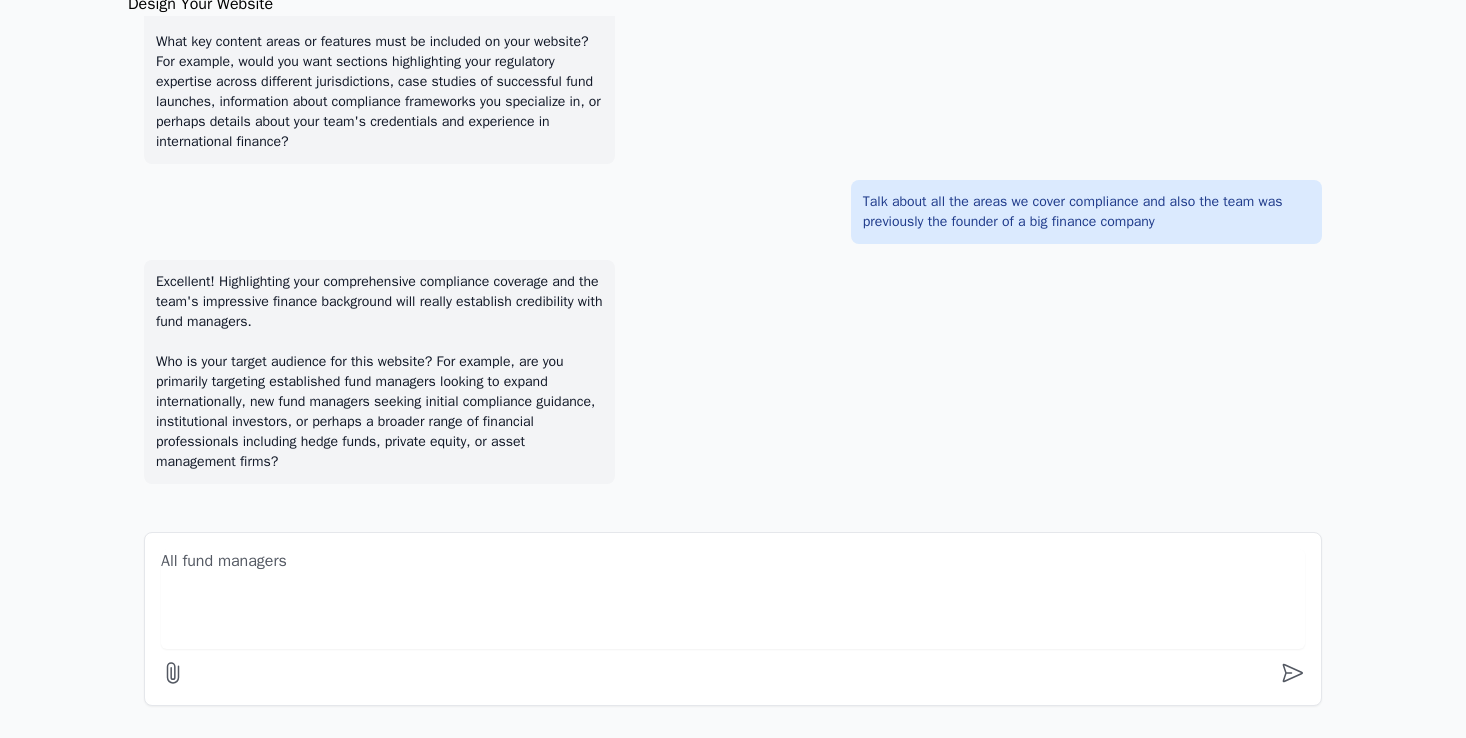 type on "All fund managers" 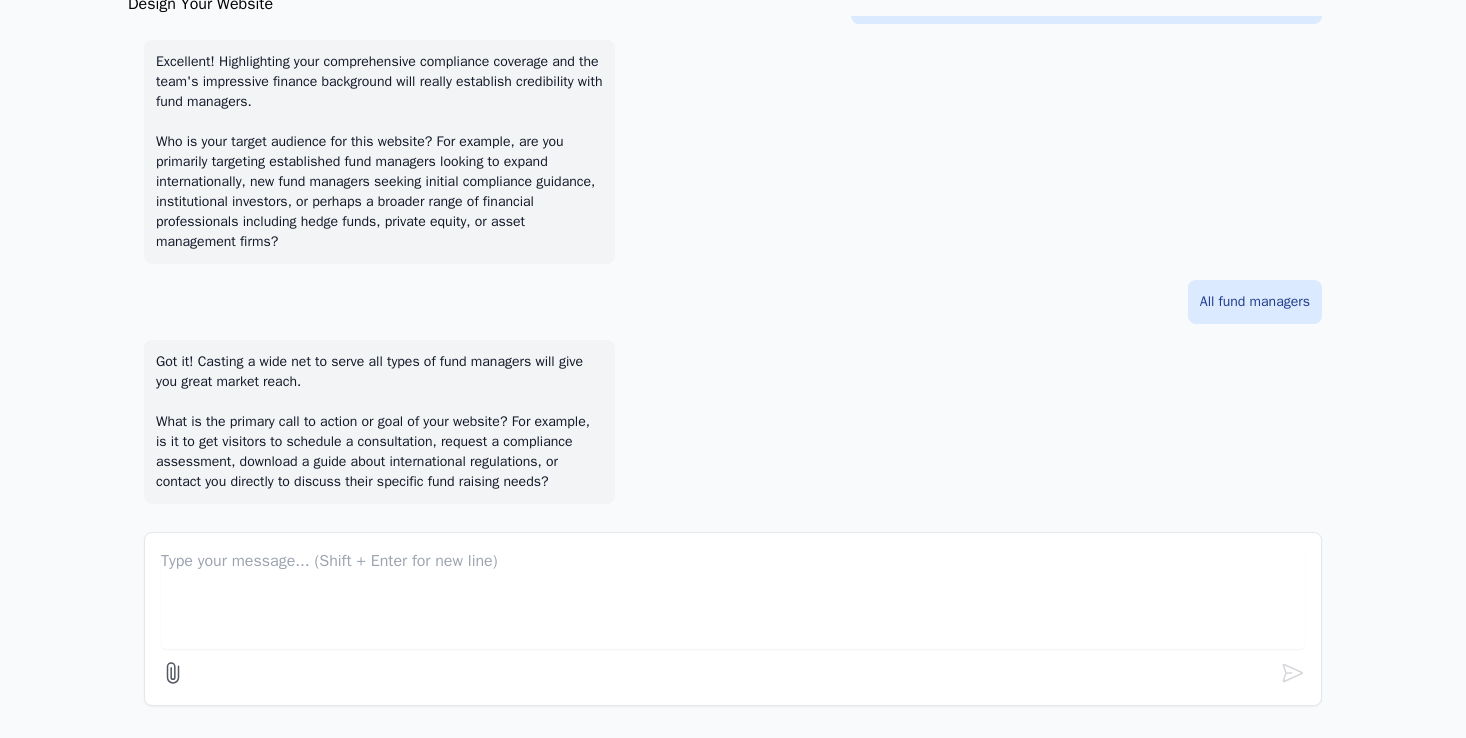 scroll, scrollTop: 1132, scrollLeft: 0, axis: vertical 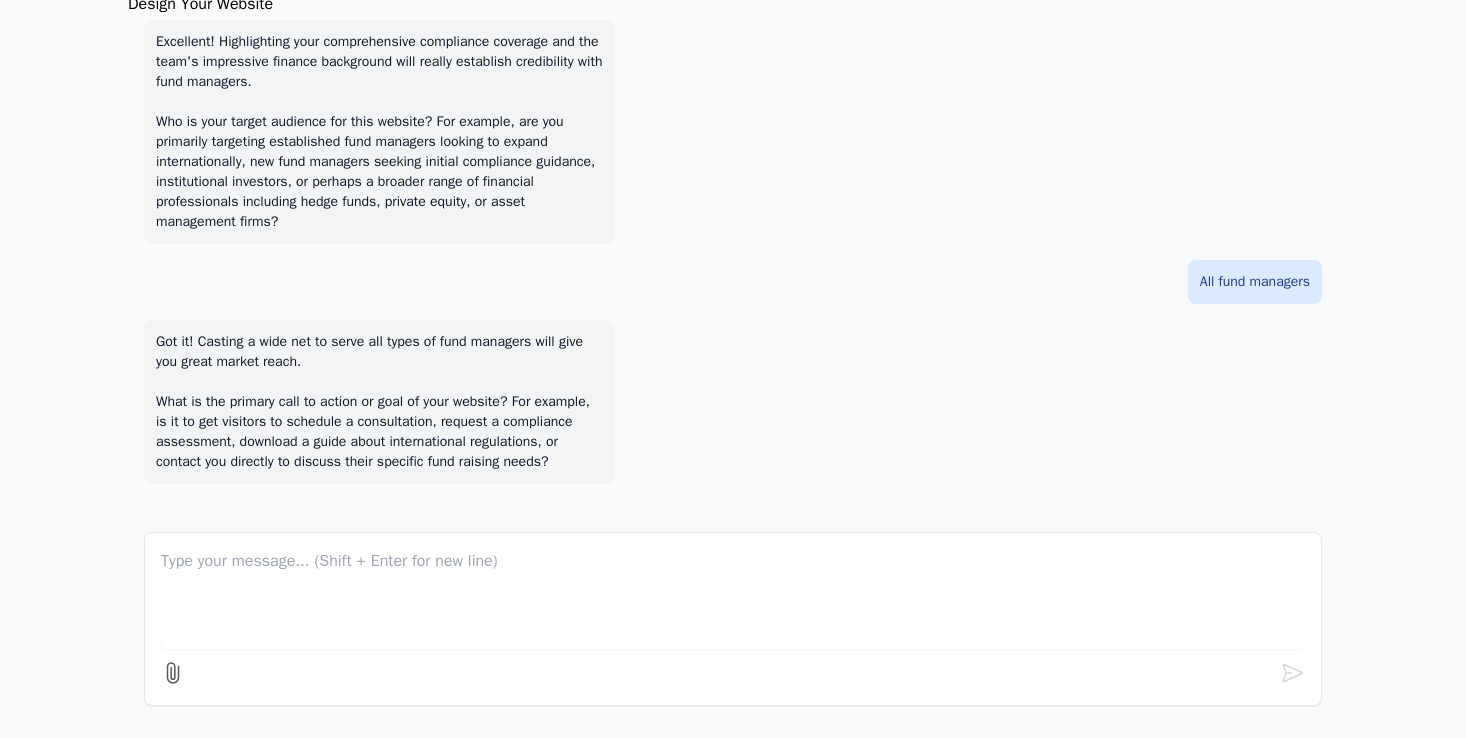 click at bounding box center [733, 599] 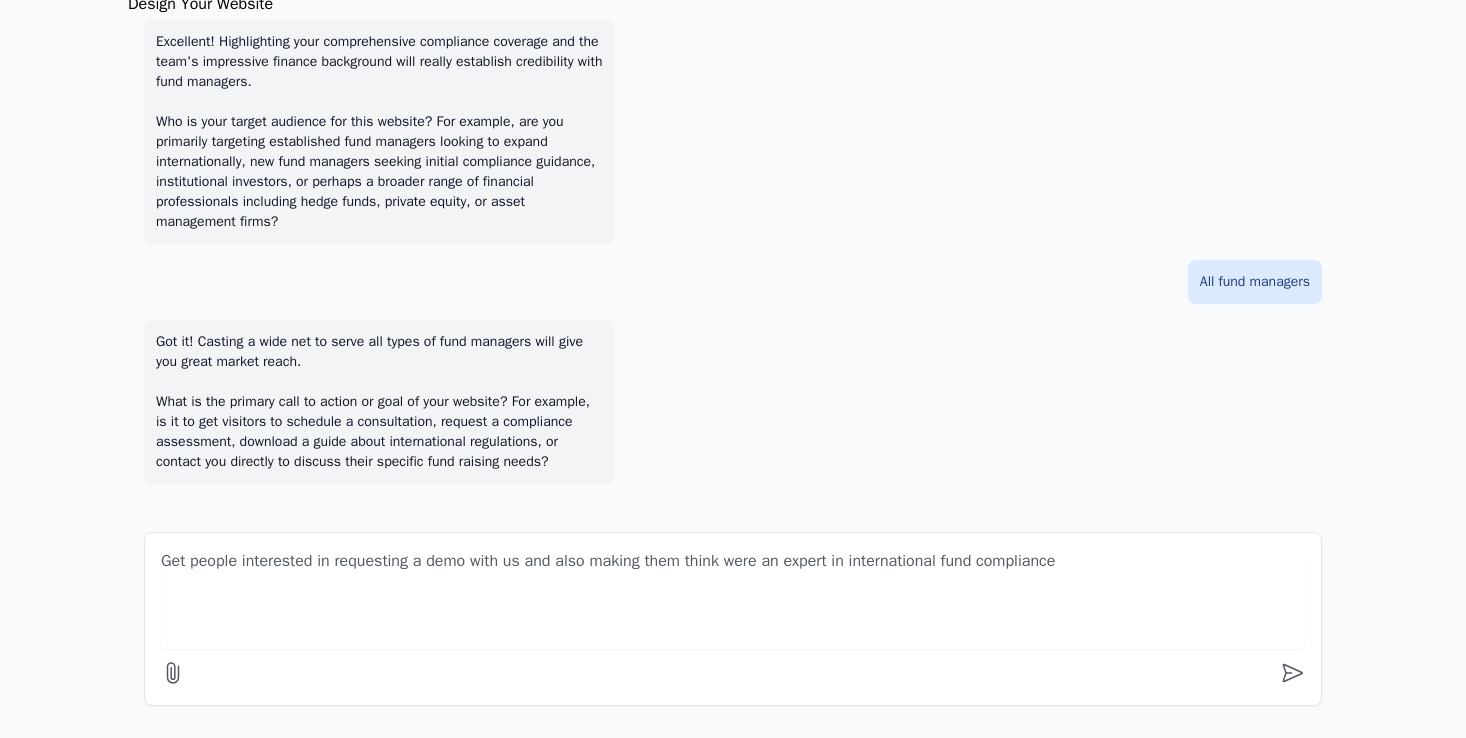 type on "Get people interested in requesting a demo with us and also making them think were an expert in international fund compliance" 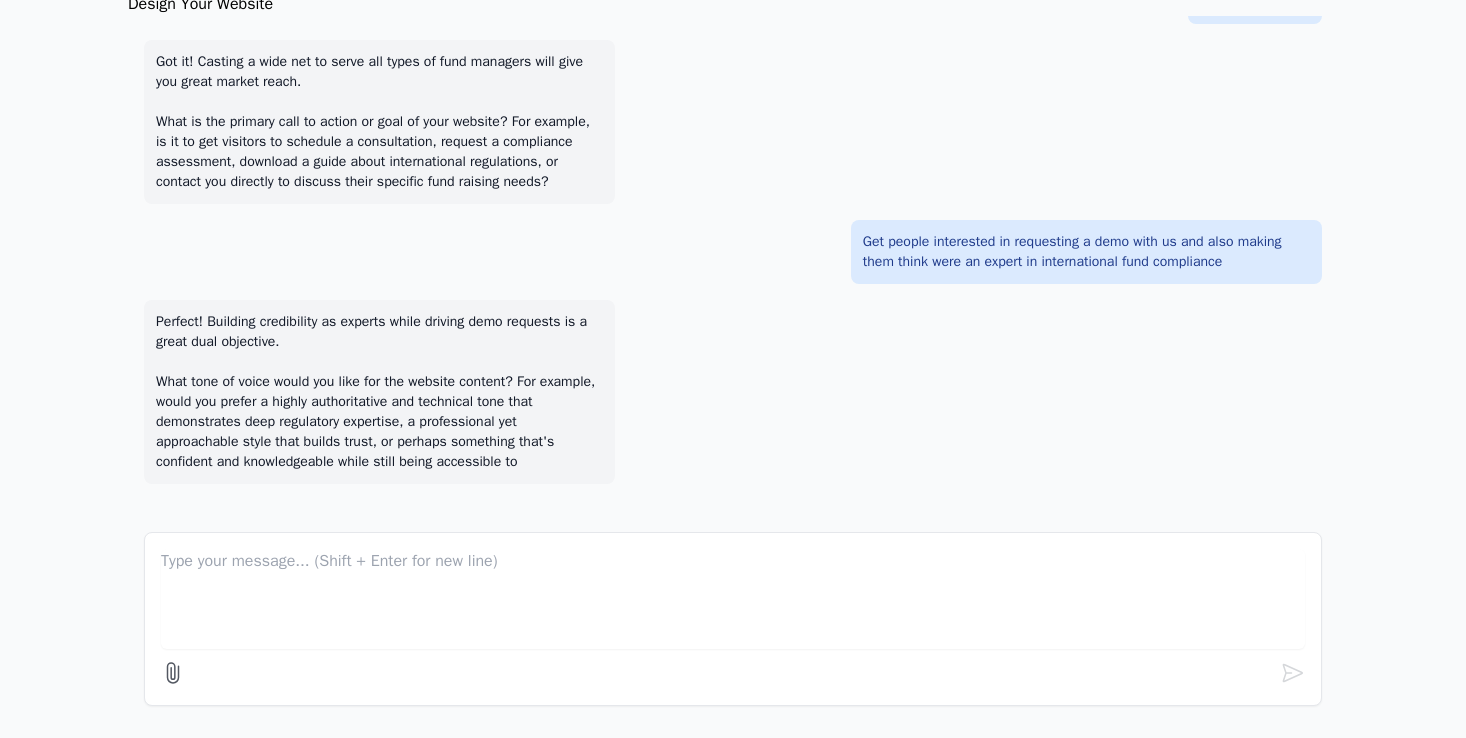 scroll, scrollTop: 1432, scrollLeft: 0, axis: vertical 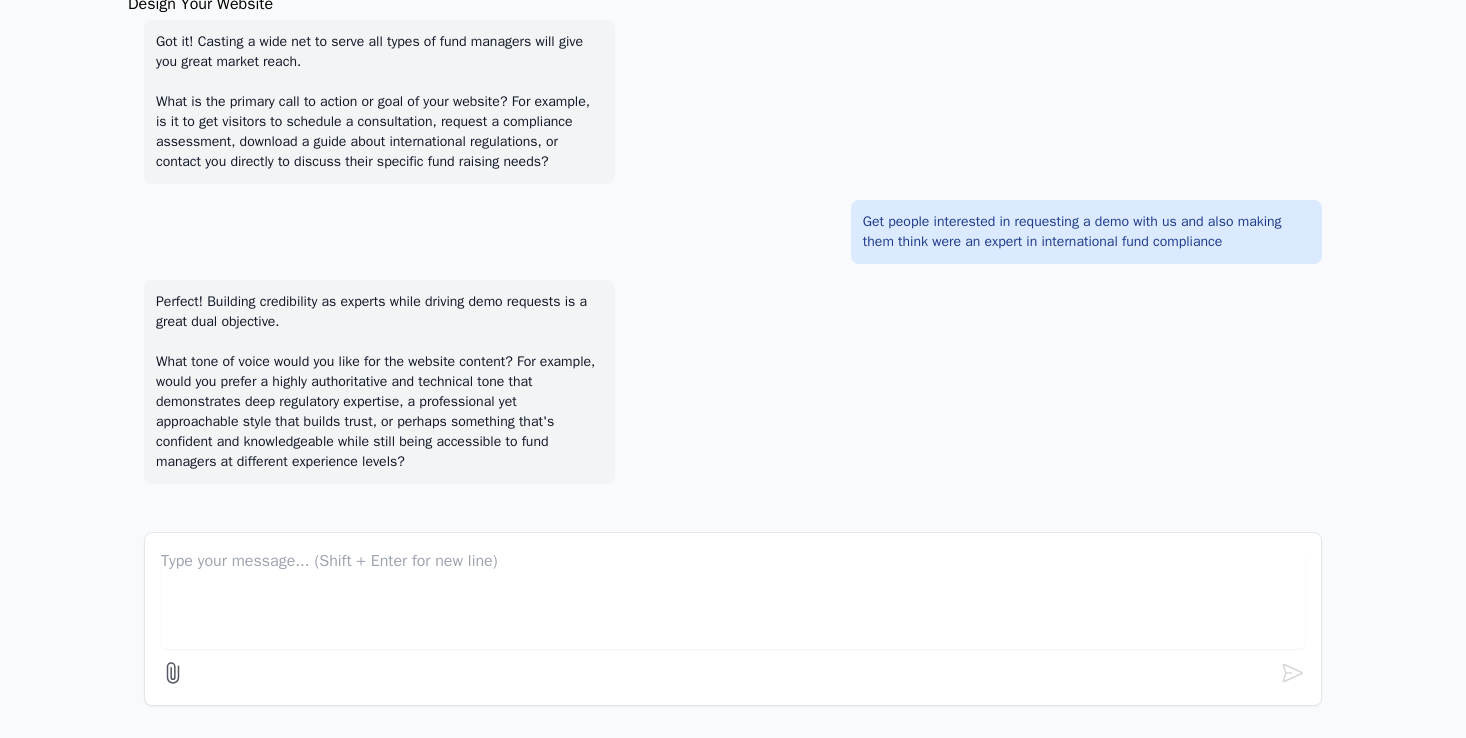 click at bounding box center [733, 599] 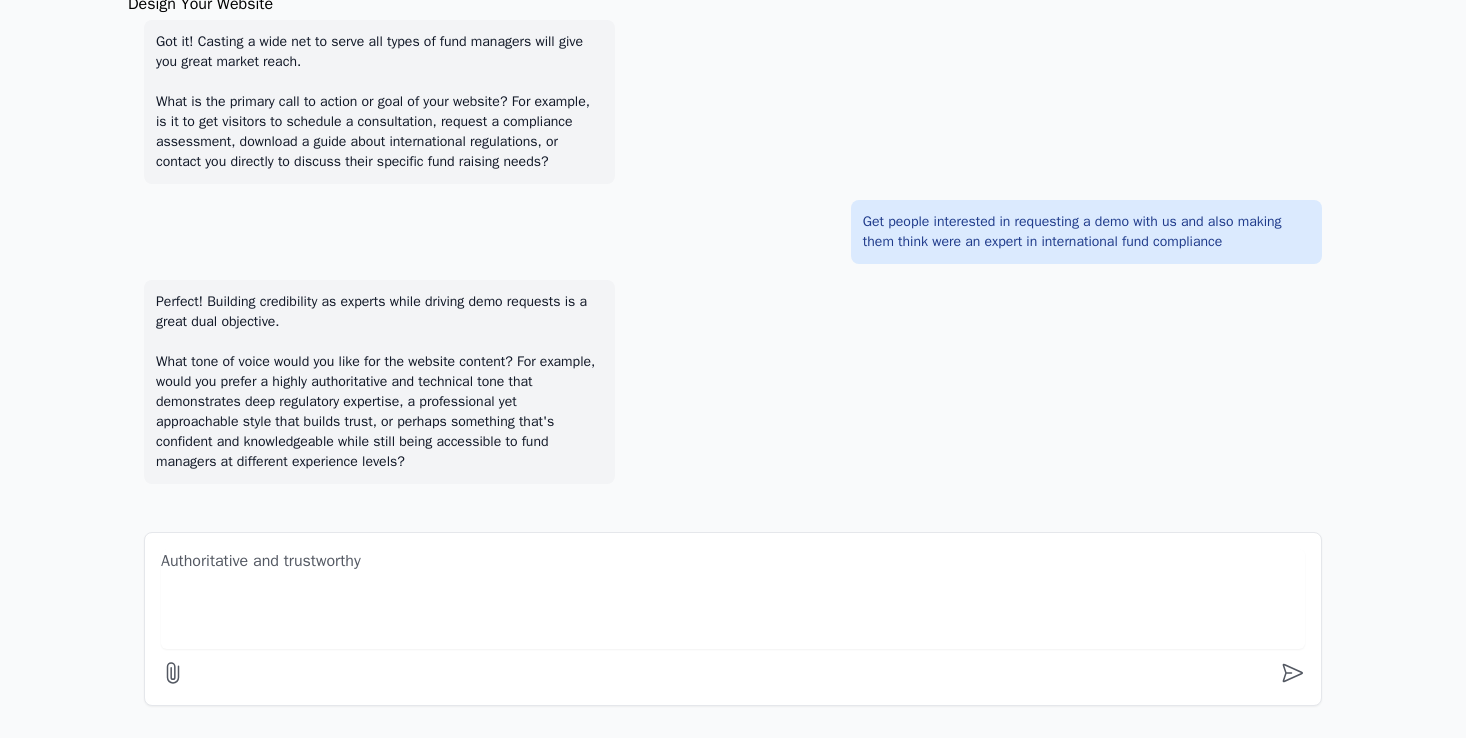 type on "Authoritative and trustworthy" 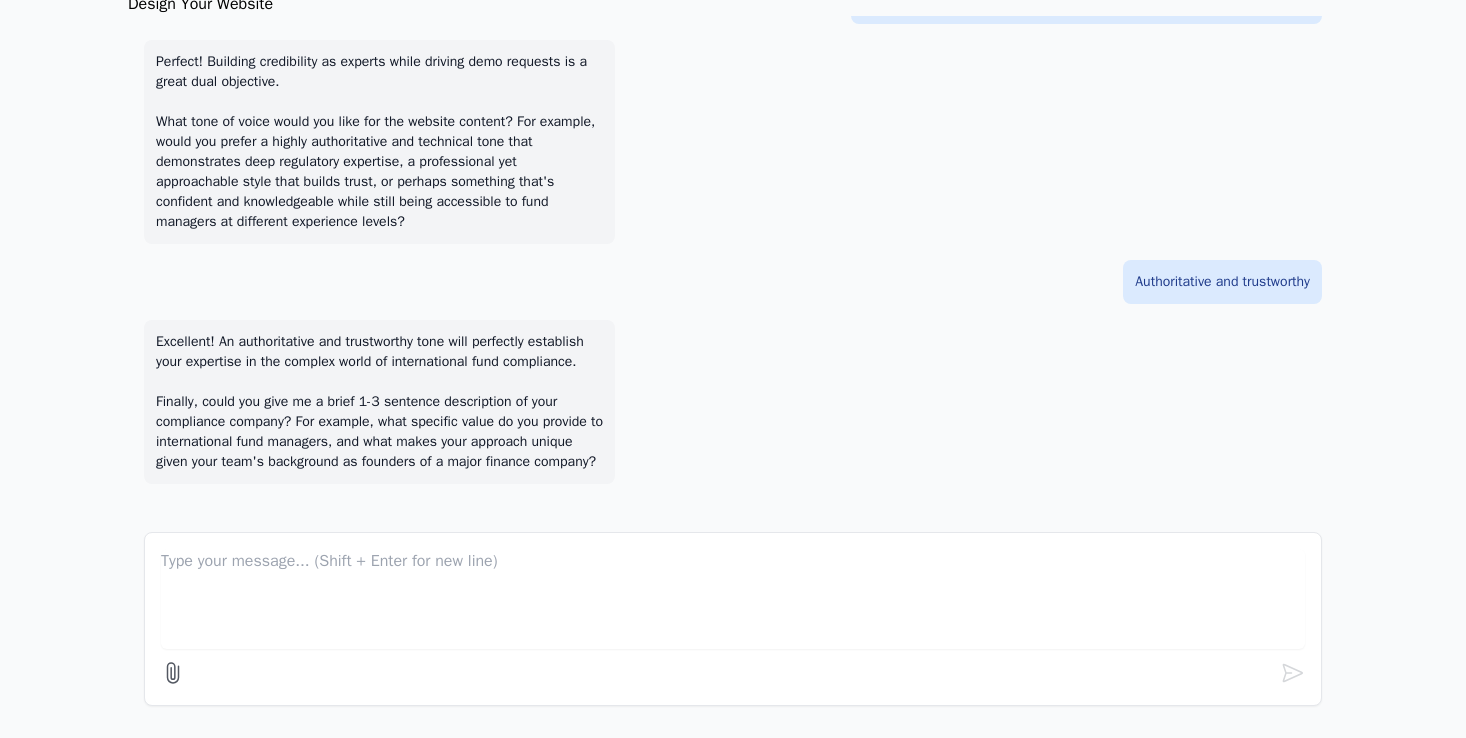 scroll, scrollTop: 1712, scrollLeft: 0, axis: vertical 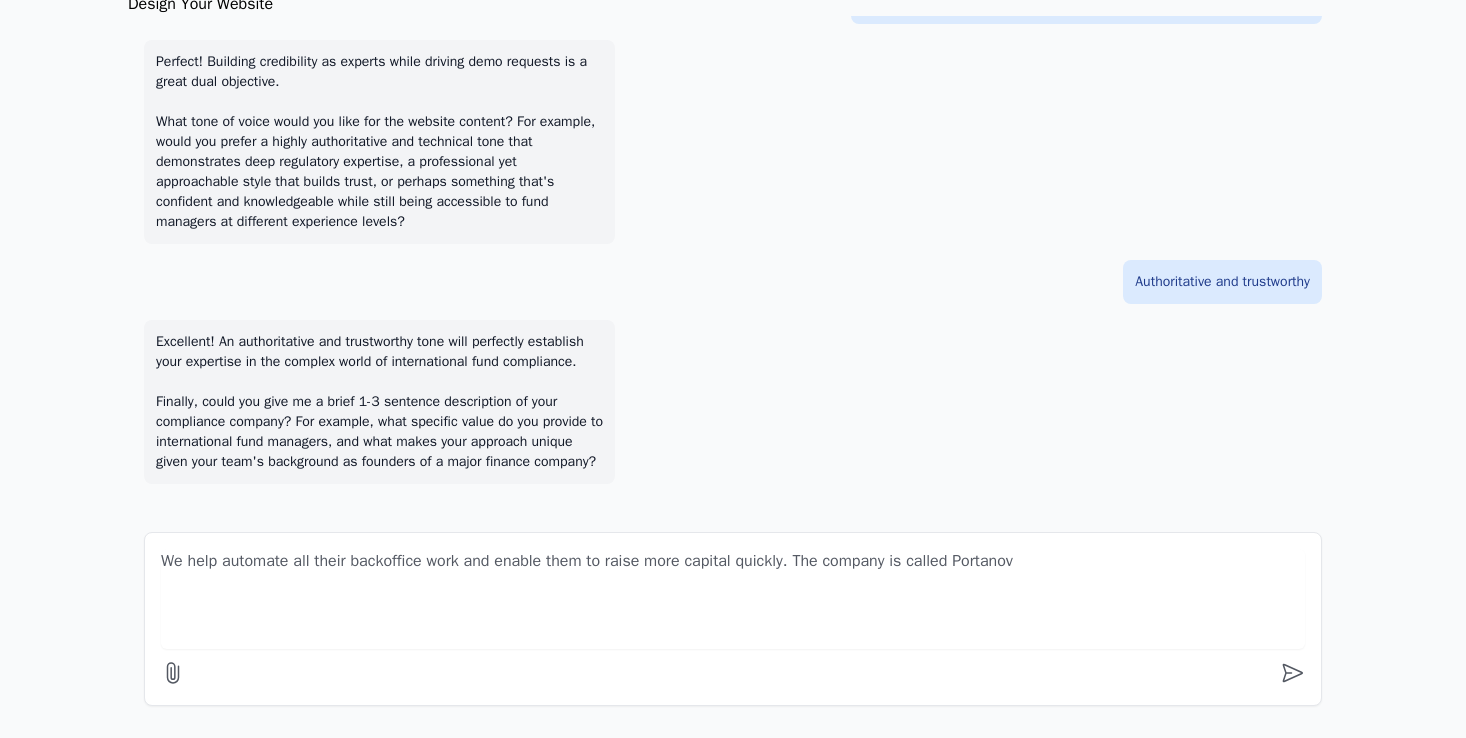 type on "We help automate all their backoffice work and enable them to raise more capital quickly. The company is called Portanova" 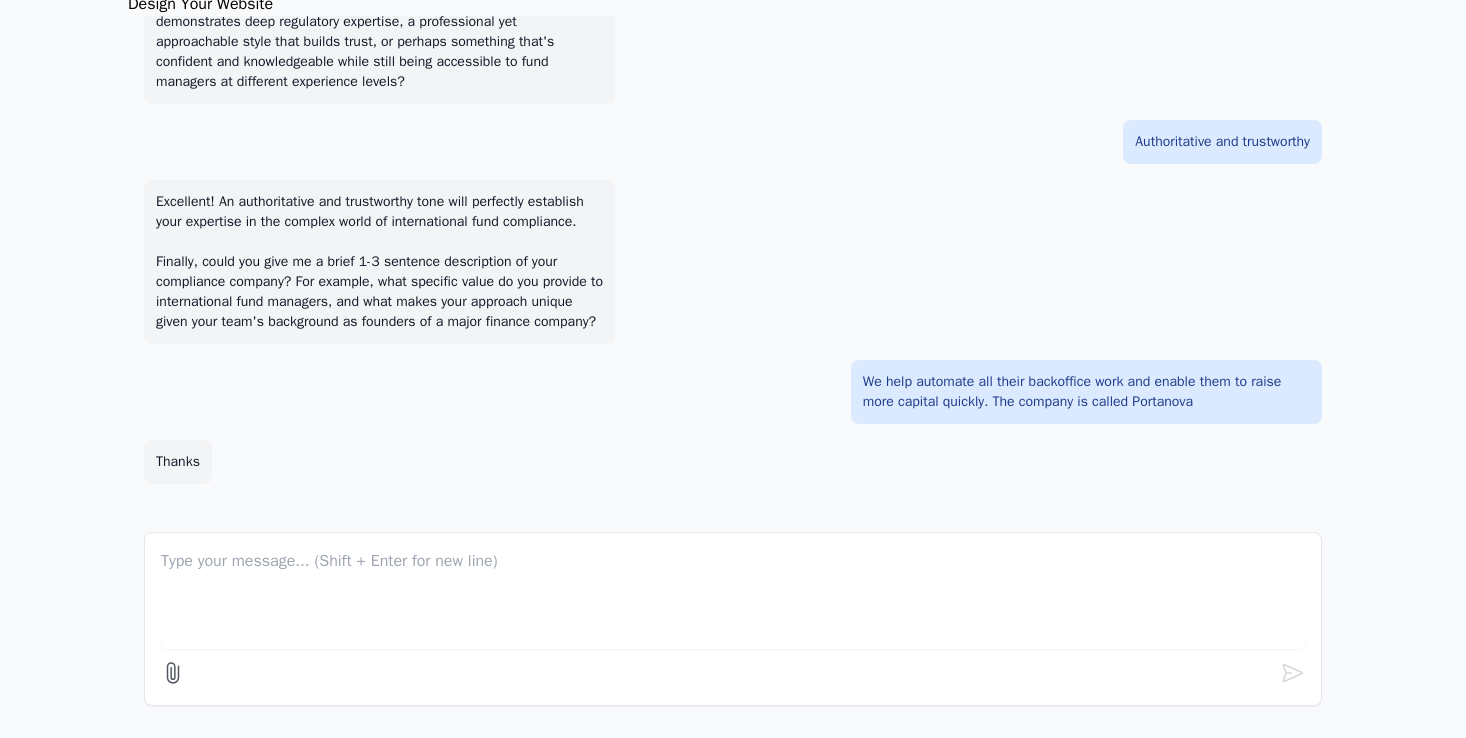 scroll, scrollTop: 1872, scrollLeft: 0, axis: vertical 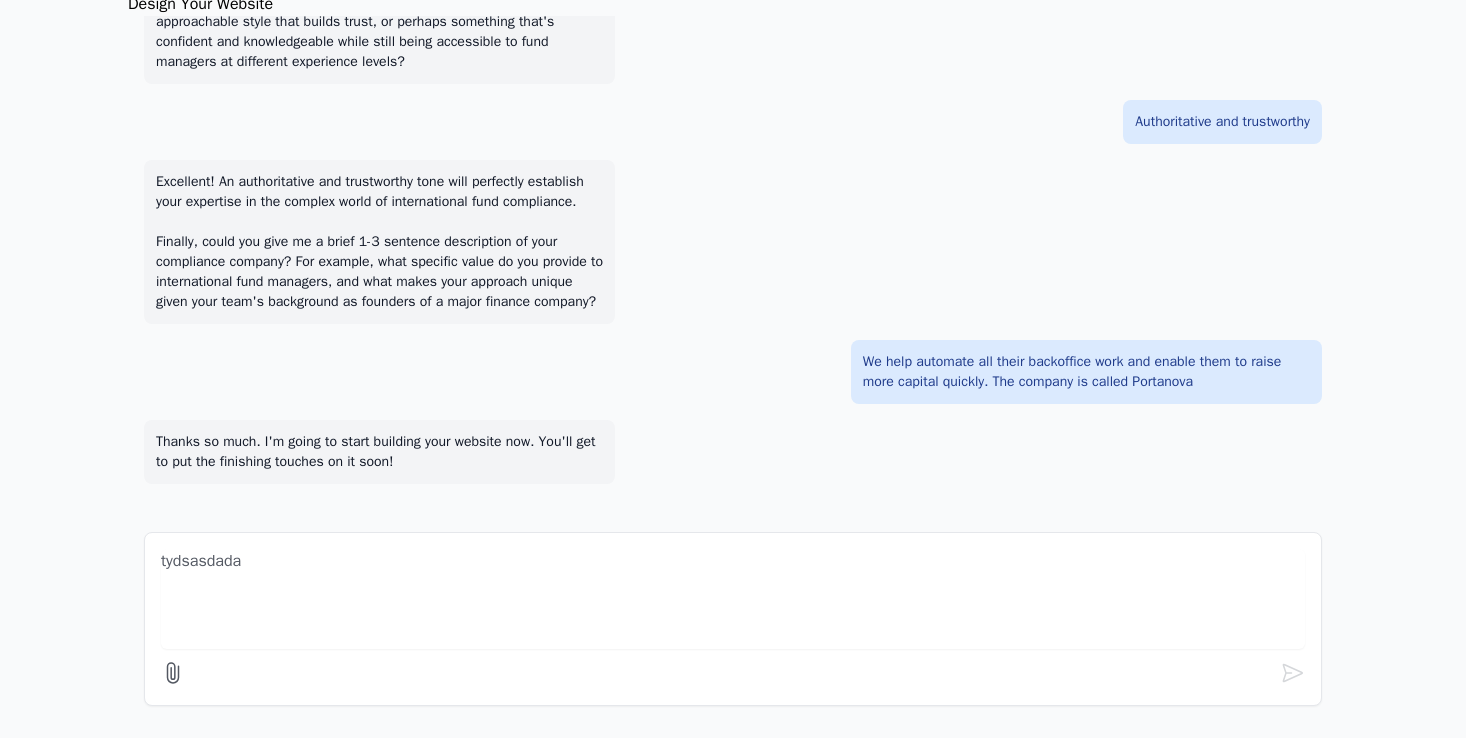 type on "tydsasdadas" 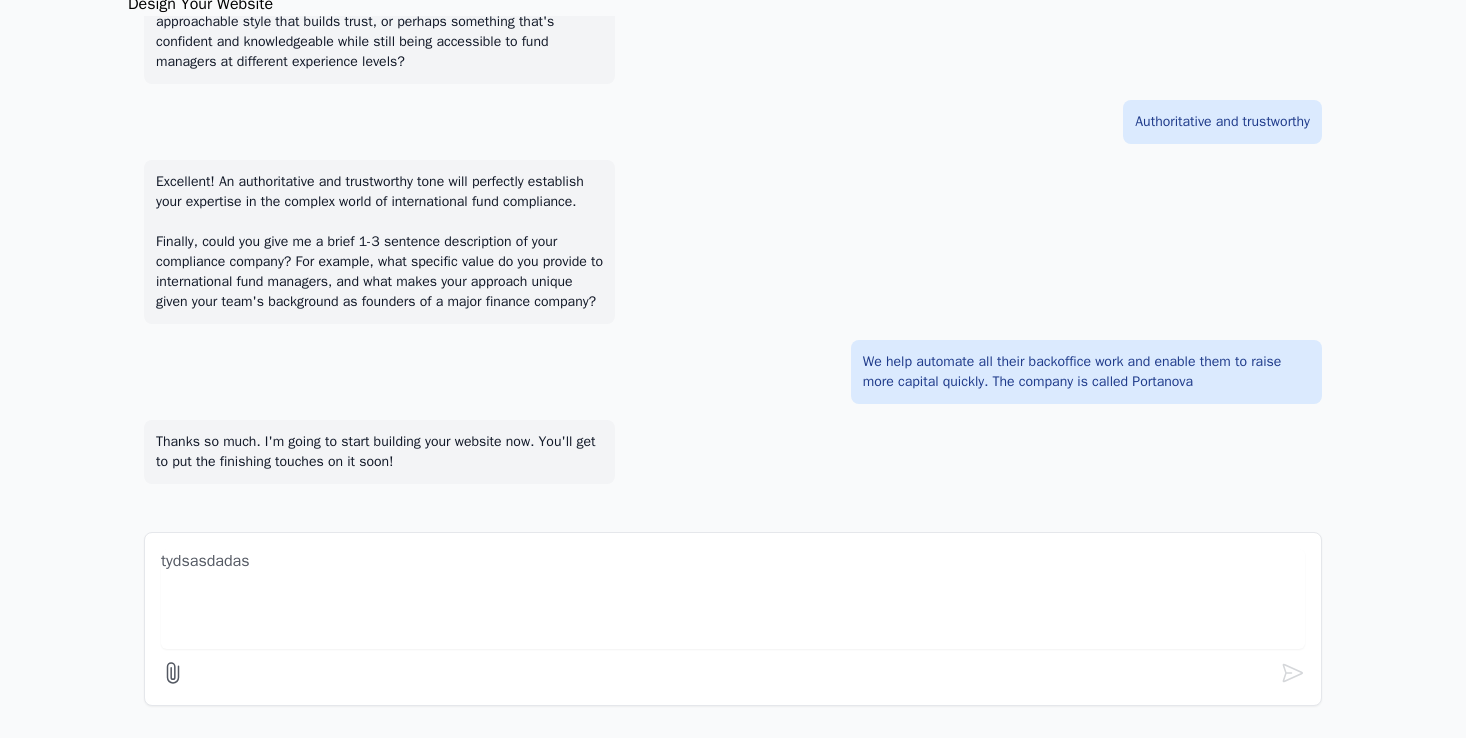 select on "xl" 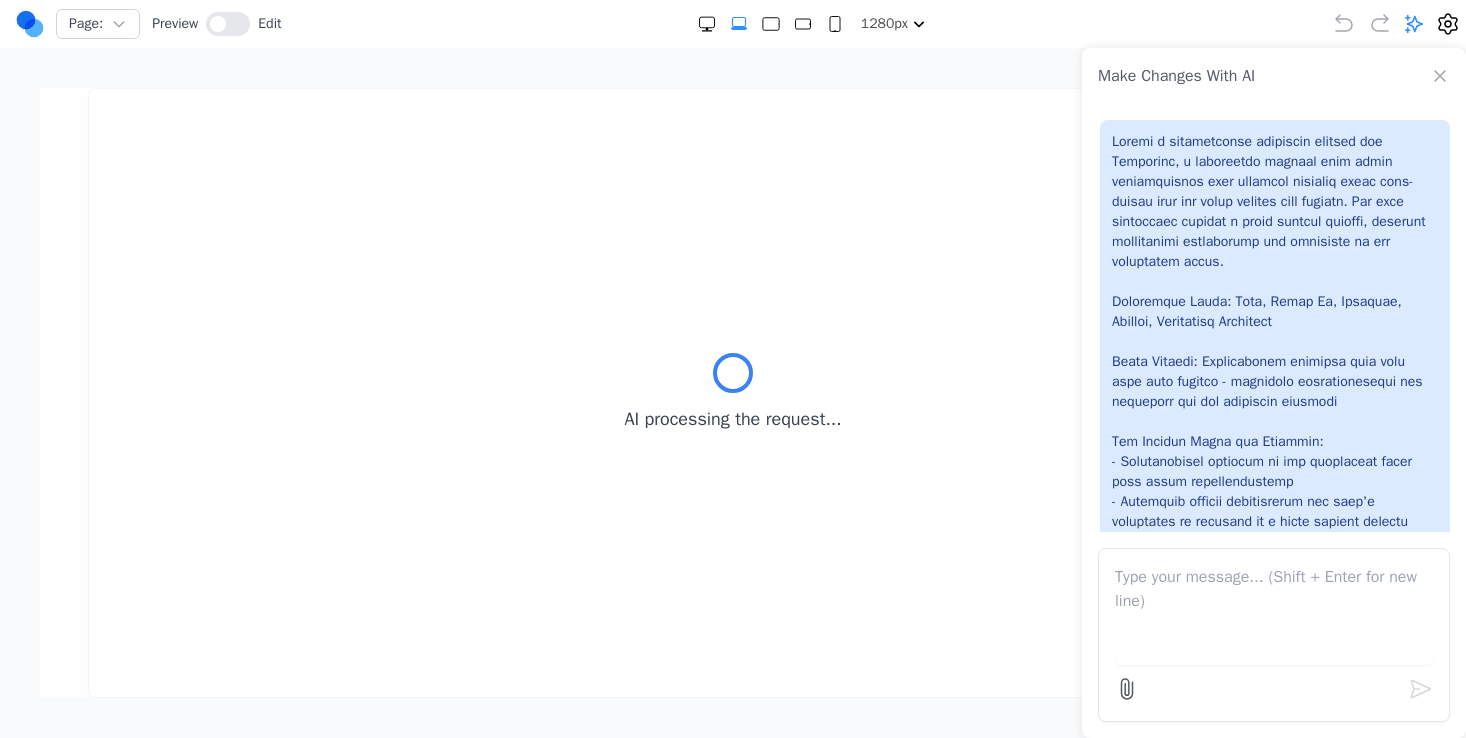 scroll, scrollTop: 0, scrollLeft: 0, axis: both 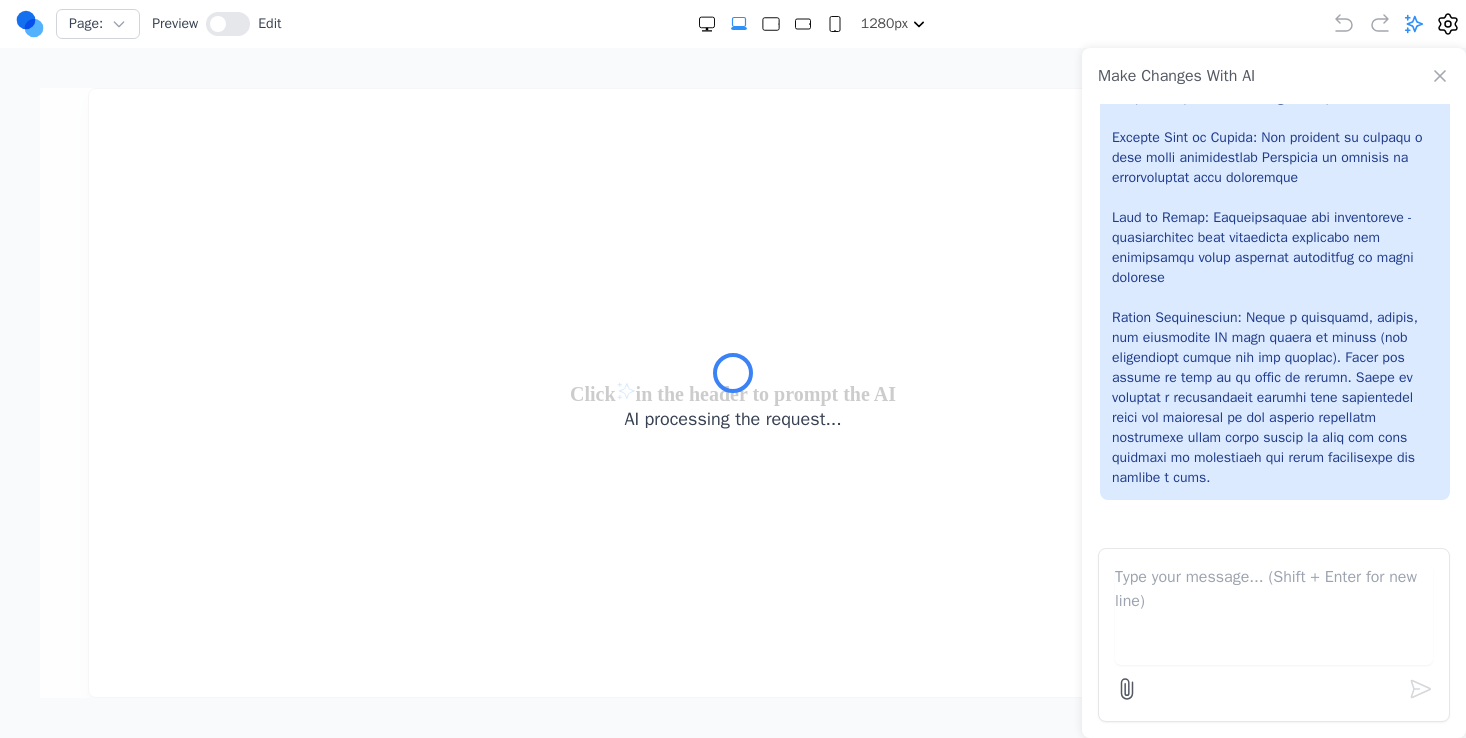 click at bounding box center [1274, 615] 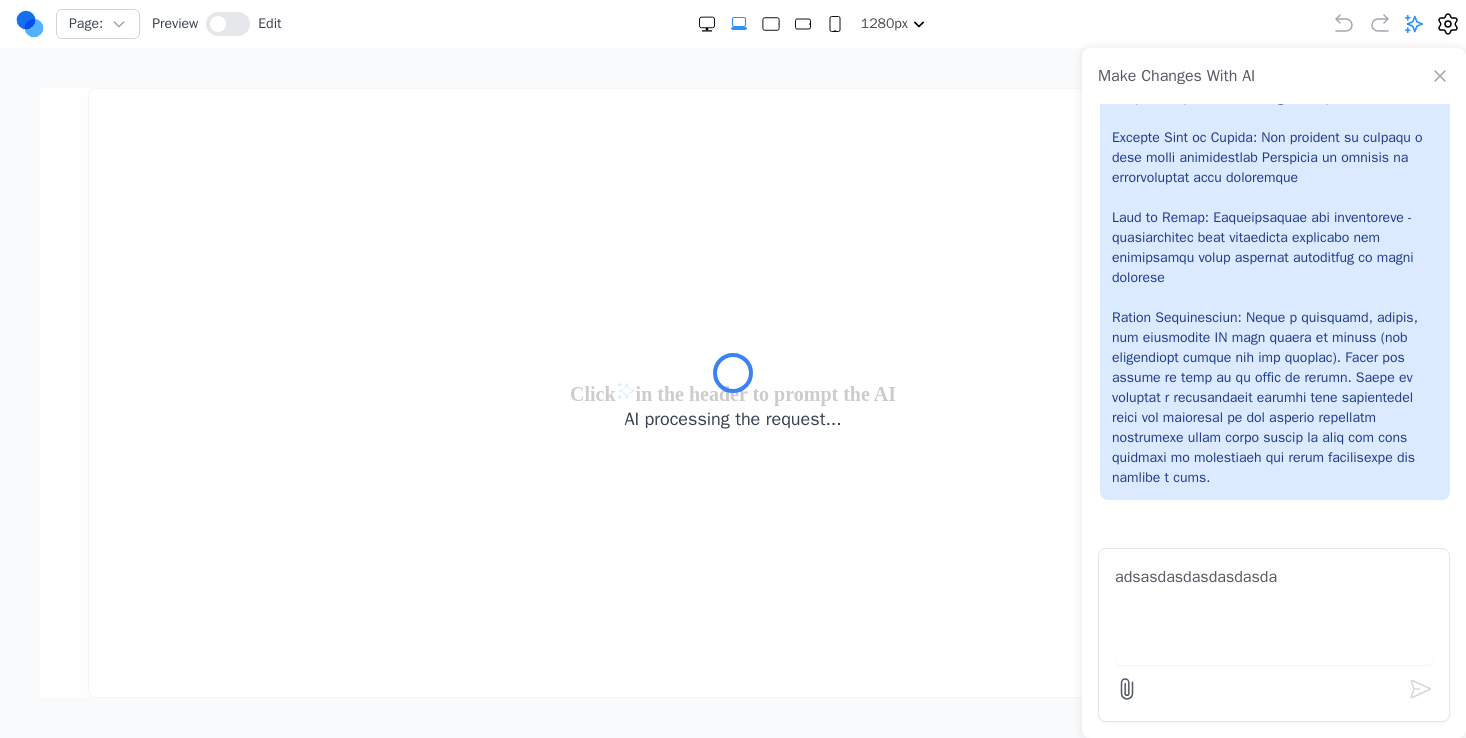 type on "adsasdasdasdasdasdad" 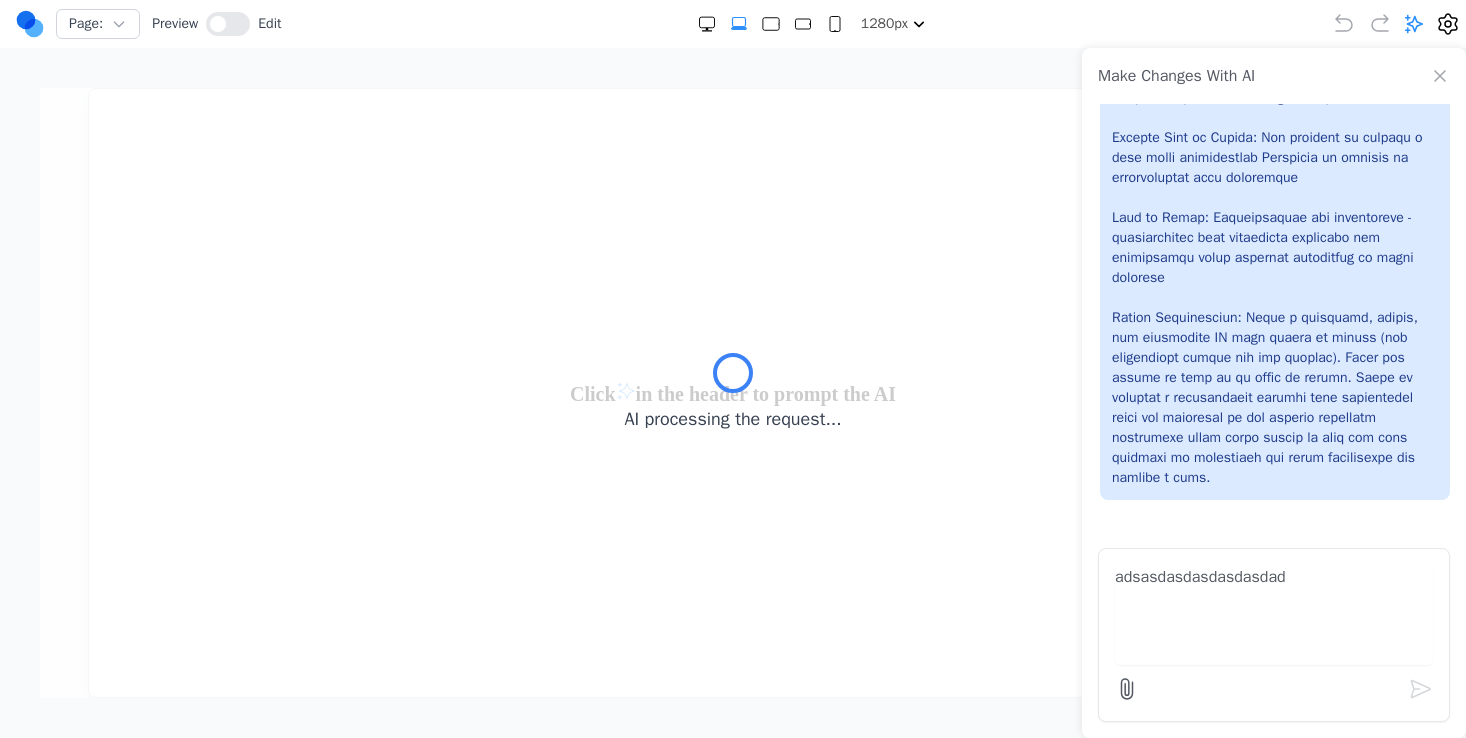 type 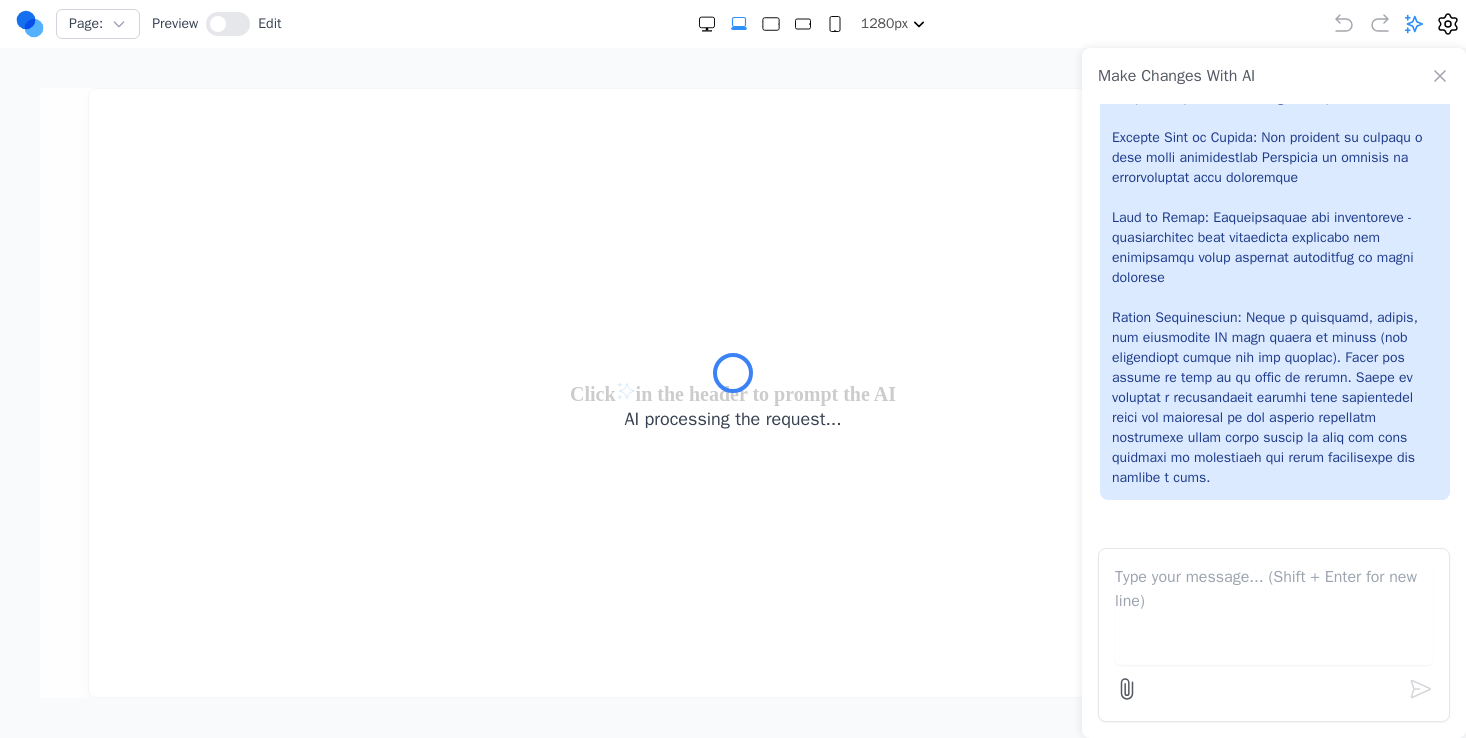 click 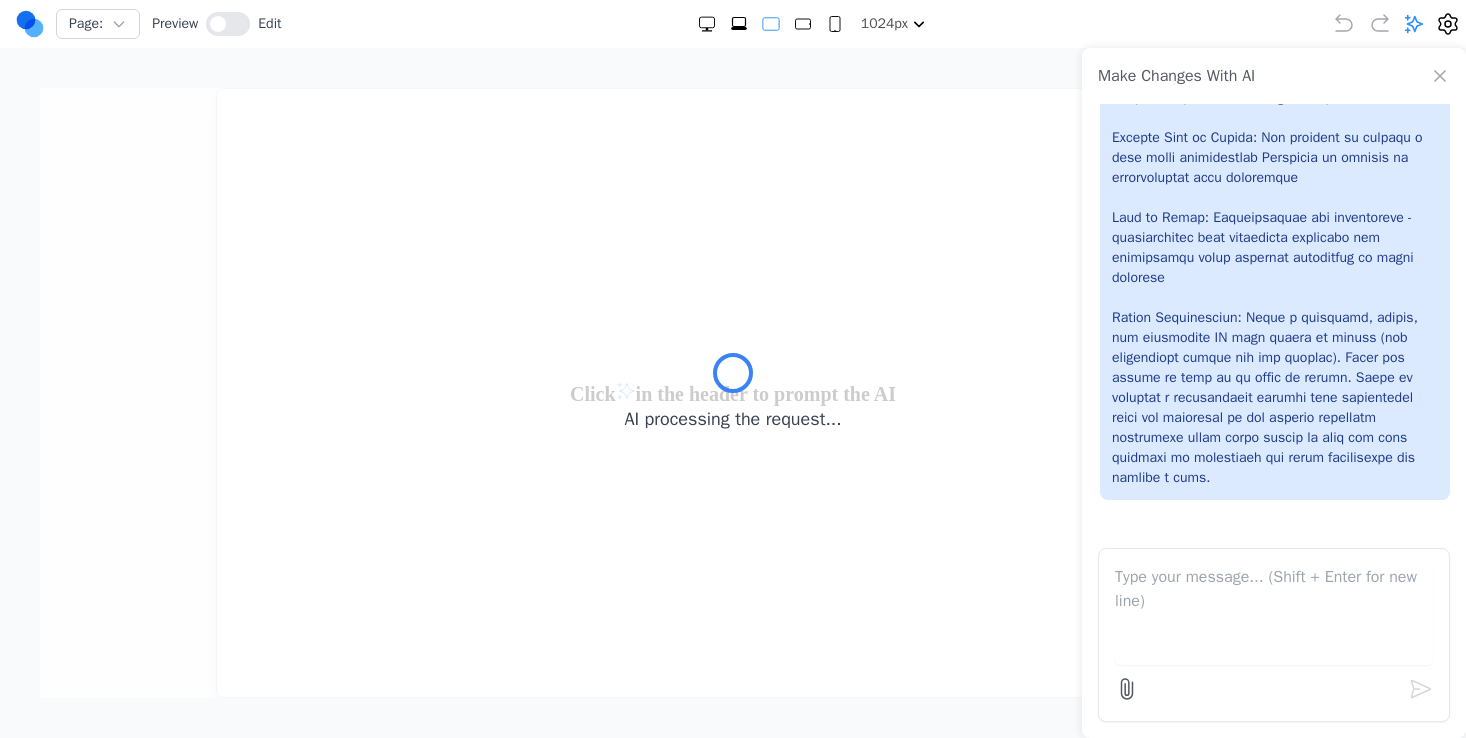 click 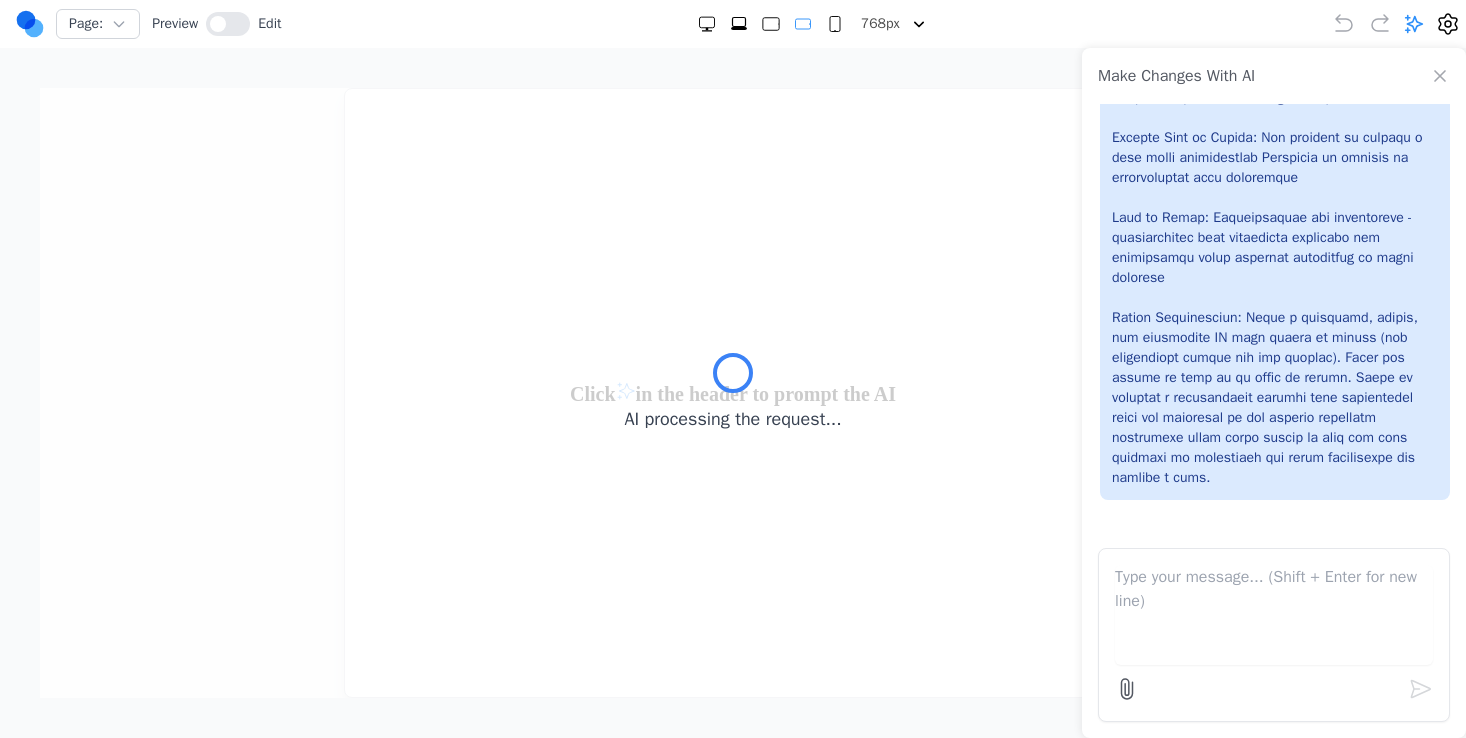click 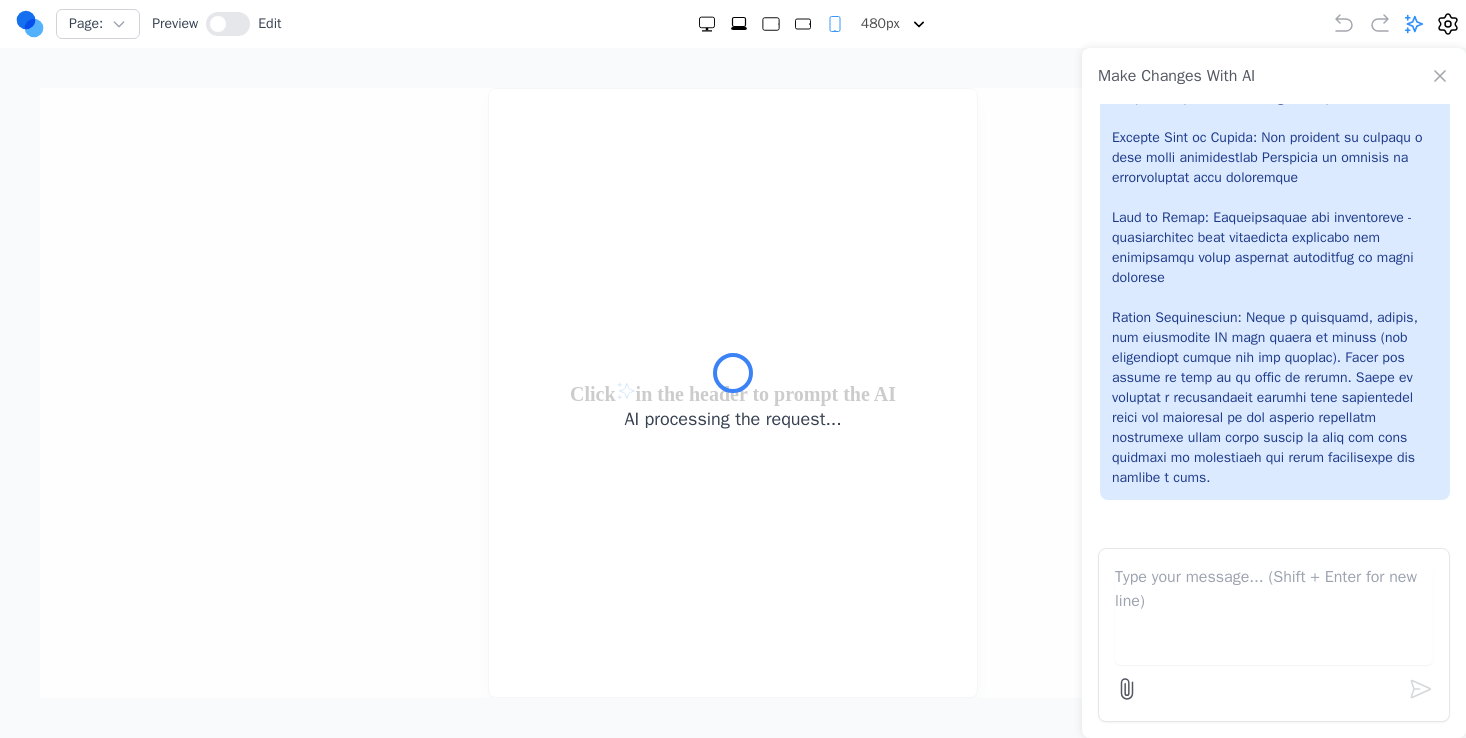 click at bounding box center (771, 24) 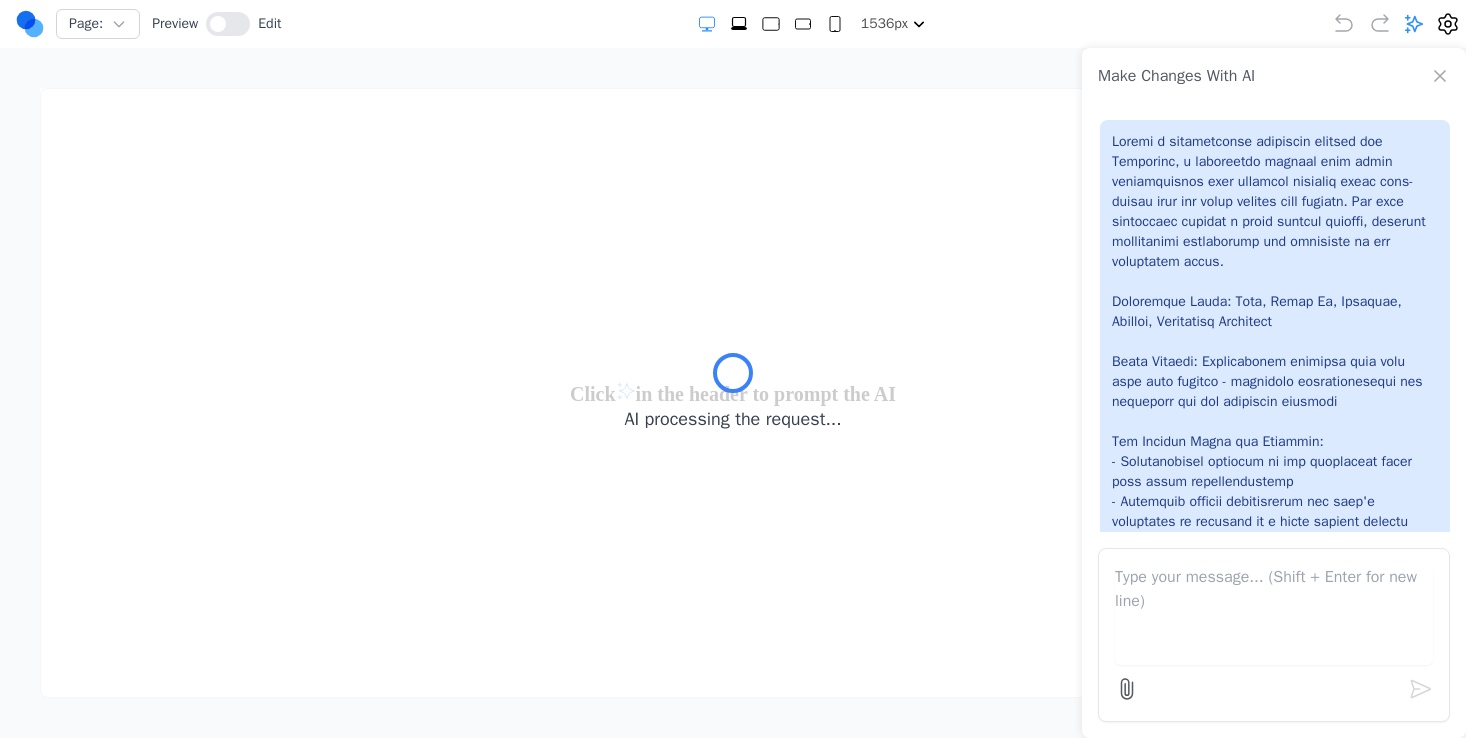 scroll, scrollTop: 704, scrollLeft: 0, axis: vertical 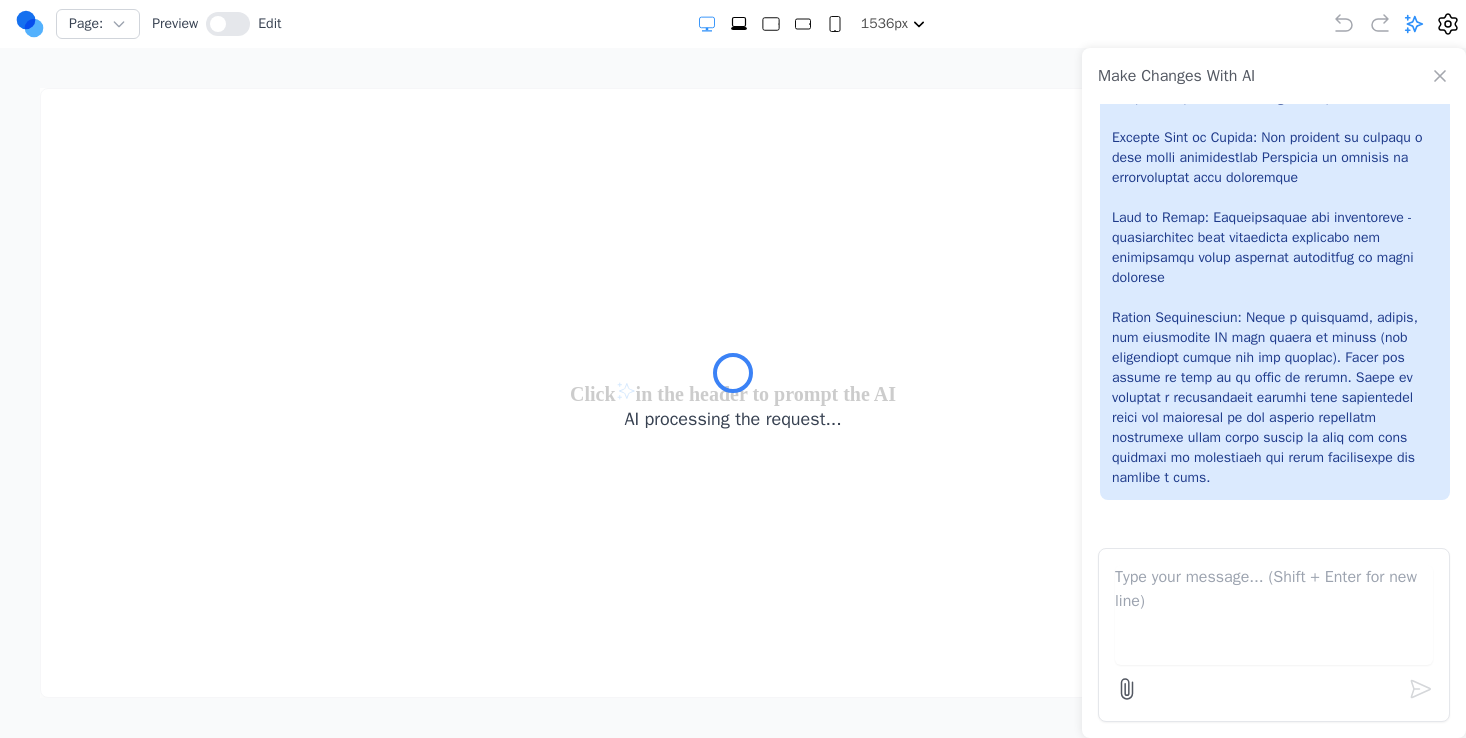 click at bounding box center [1275, -32] 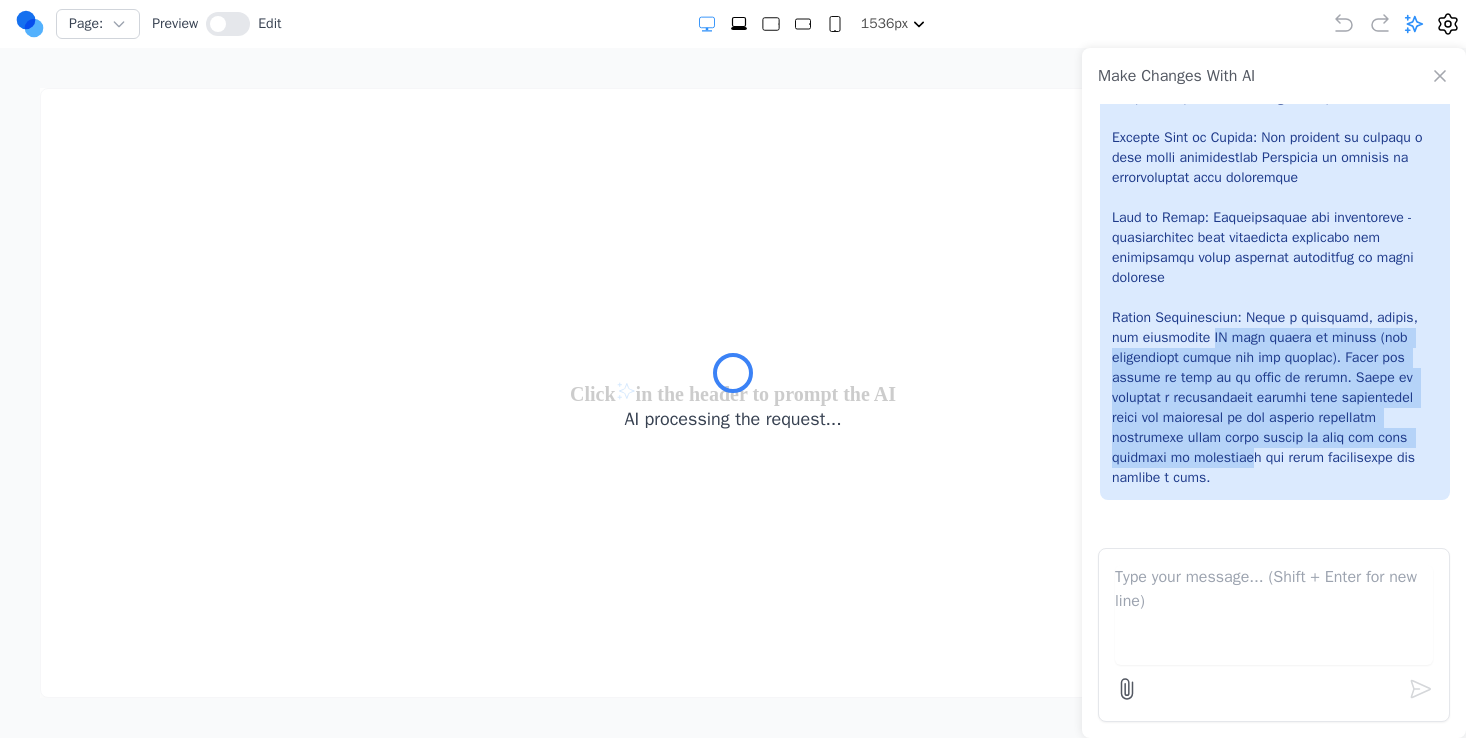 drag, startPoint x: 1260, startPoint y: 462, endPoint x: 1212, endPoint y: 338, distance: 132.96616 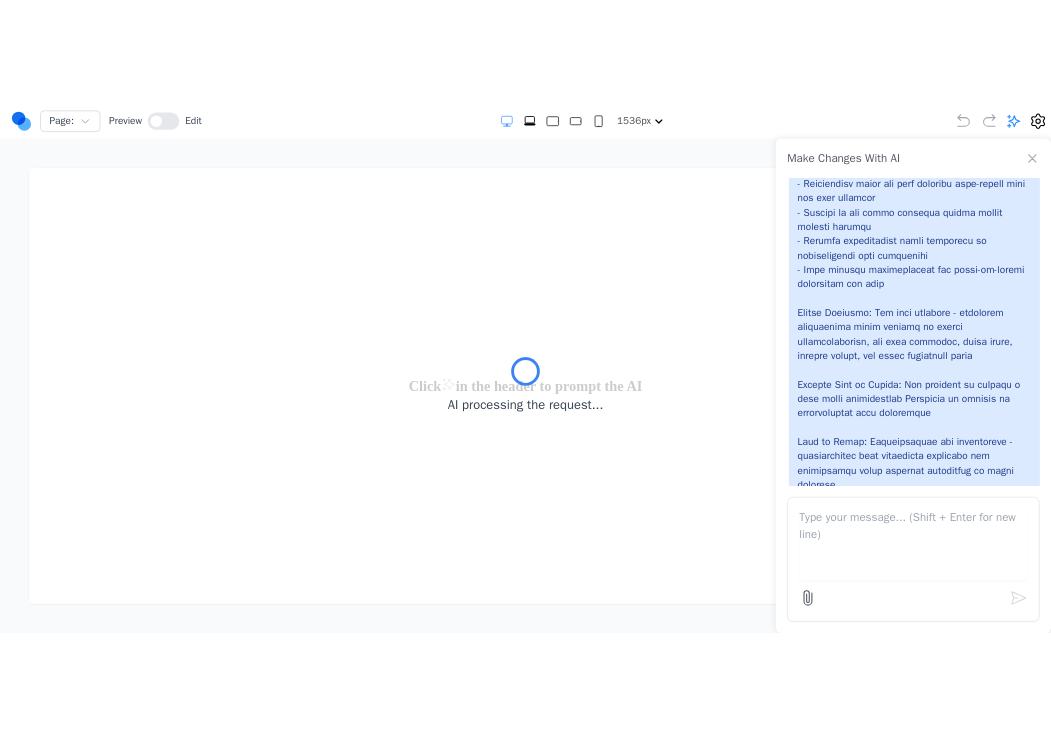 scroll, scrollTop: 704, scrollLeft: 0, axis: vertical 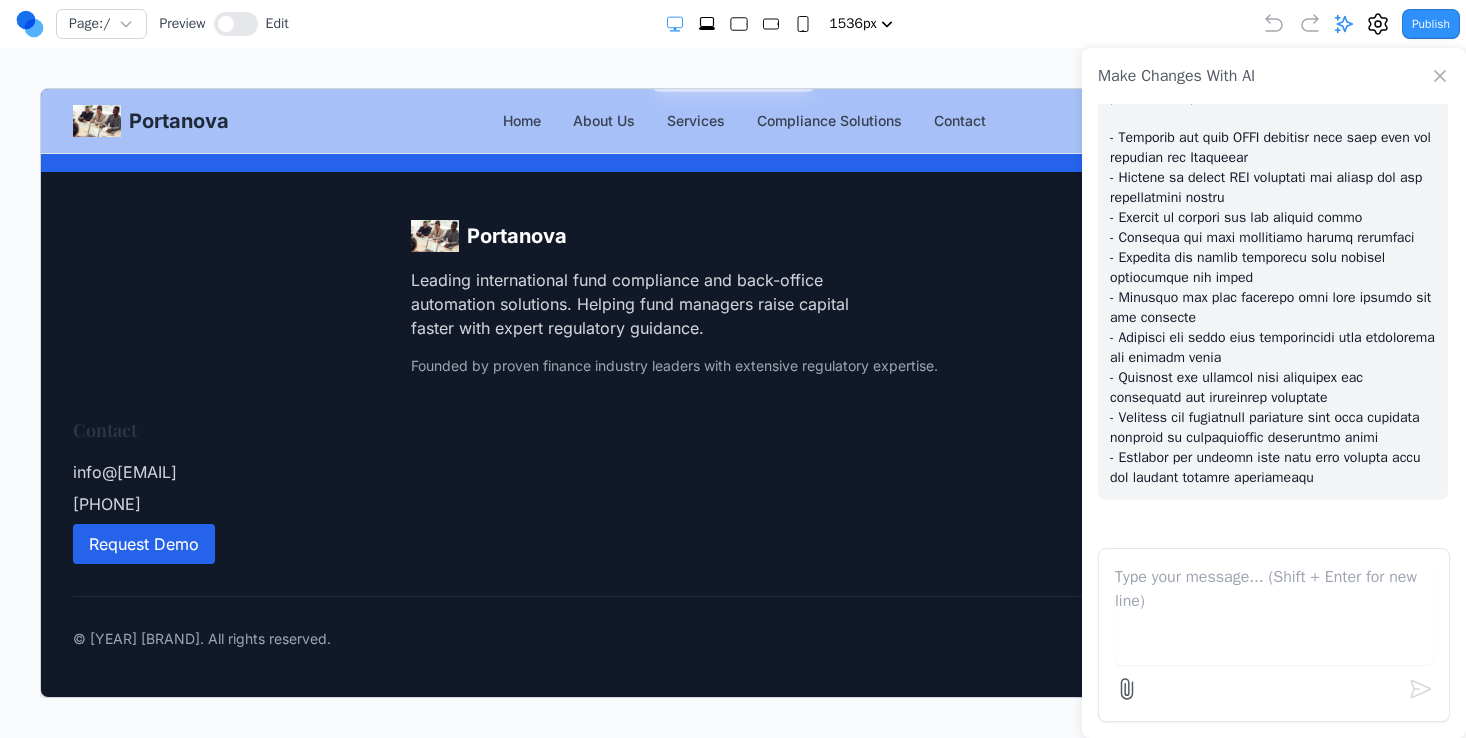 click 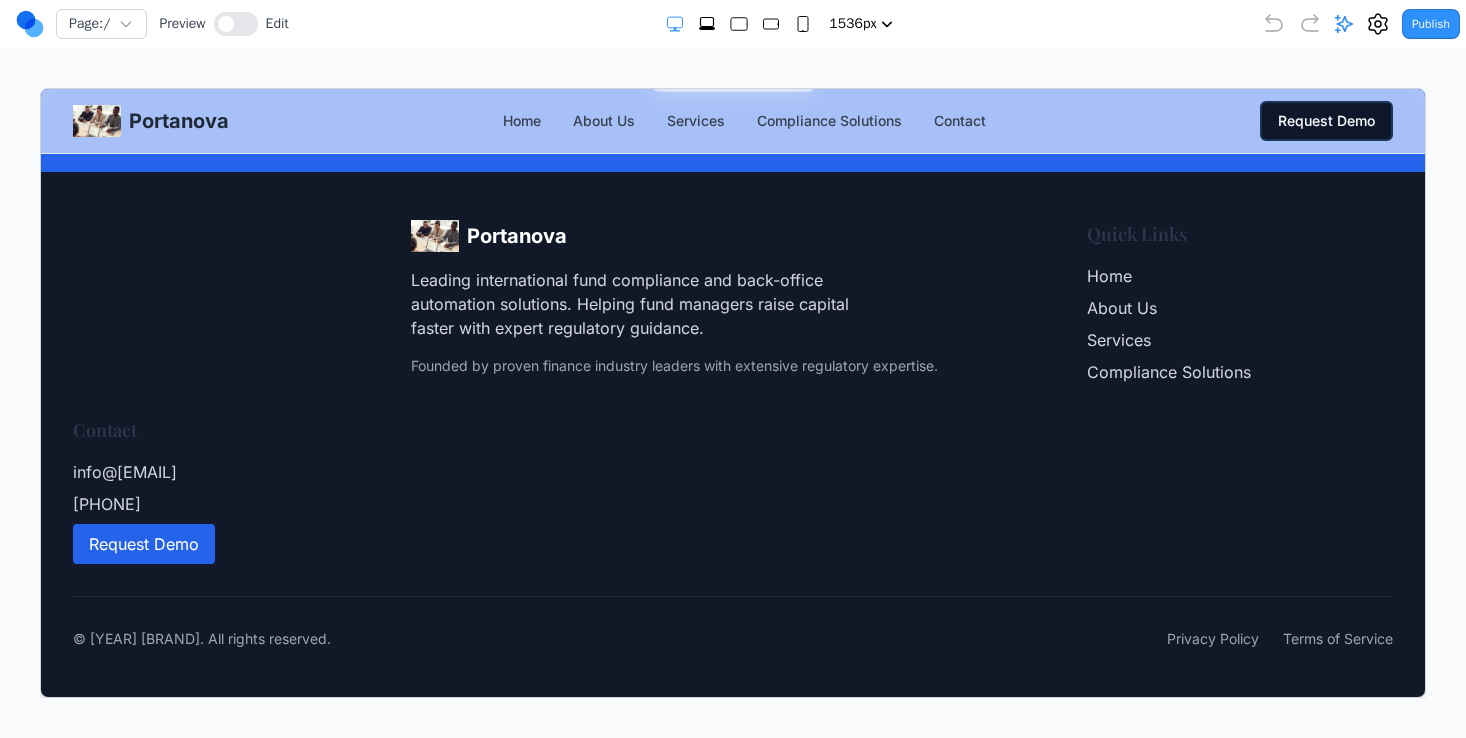 click on "Contact [EMAIL] [PHONE] Request Demo" at bounding box center (225, 489) 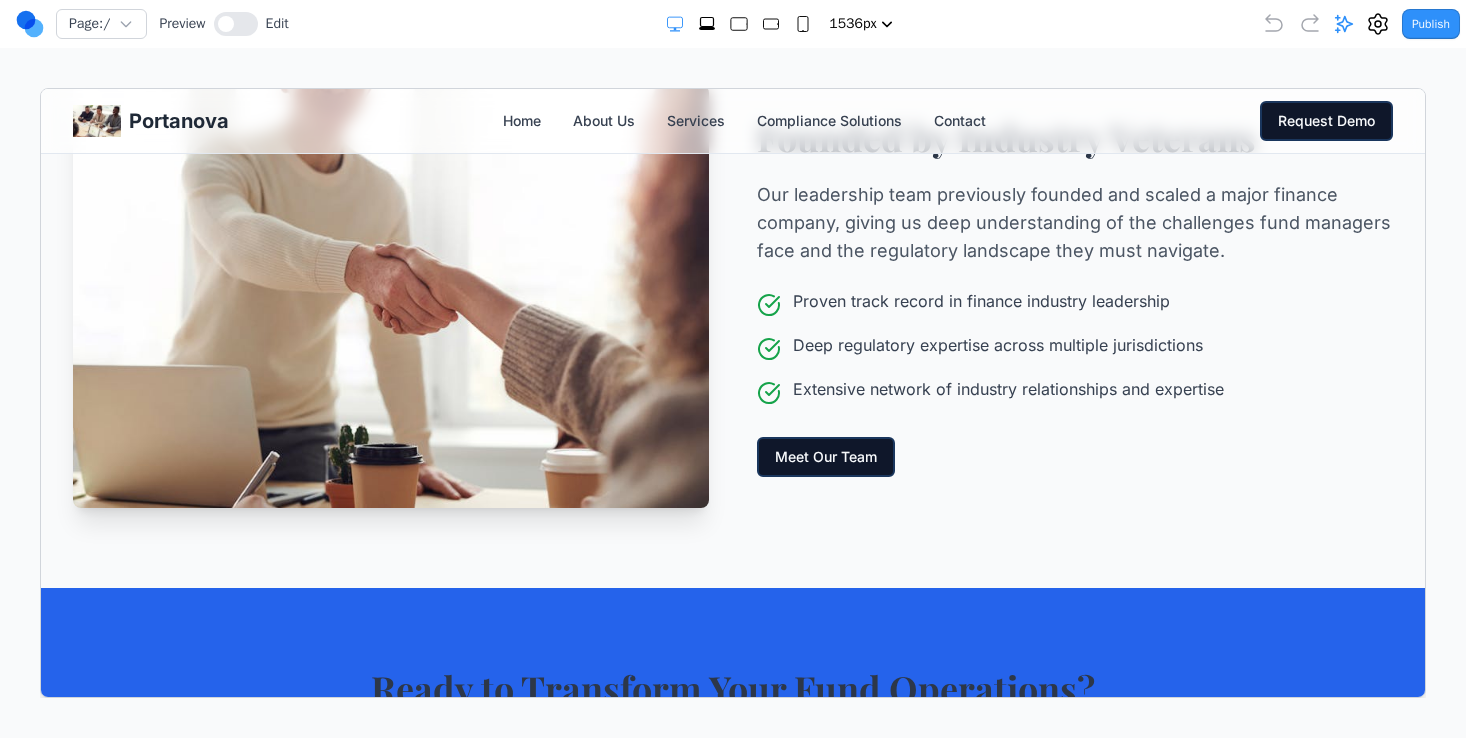 scroll, scrollTop: 2737, scrollLeft: 0, axis: vertical 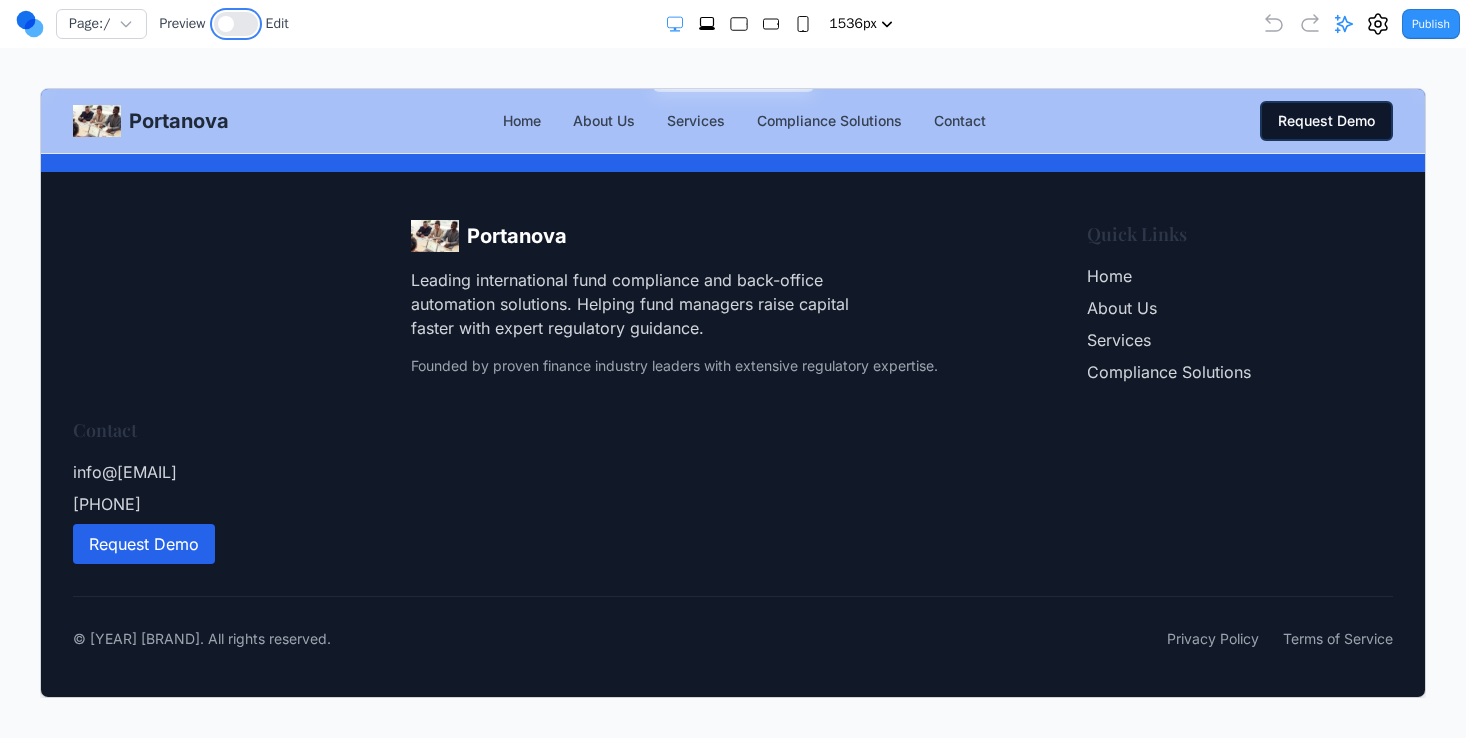 click at bounding box center [226, 24] 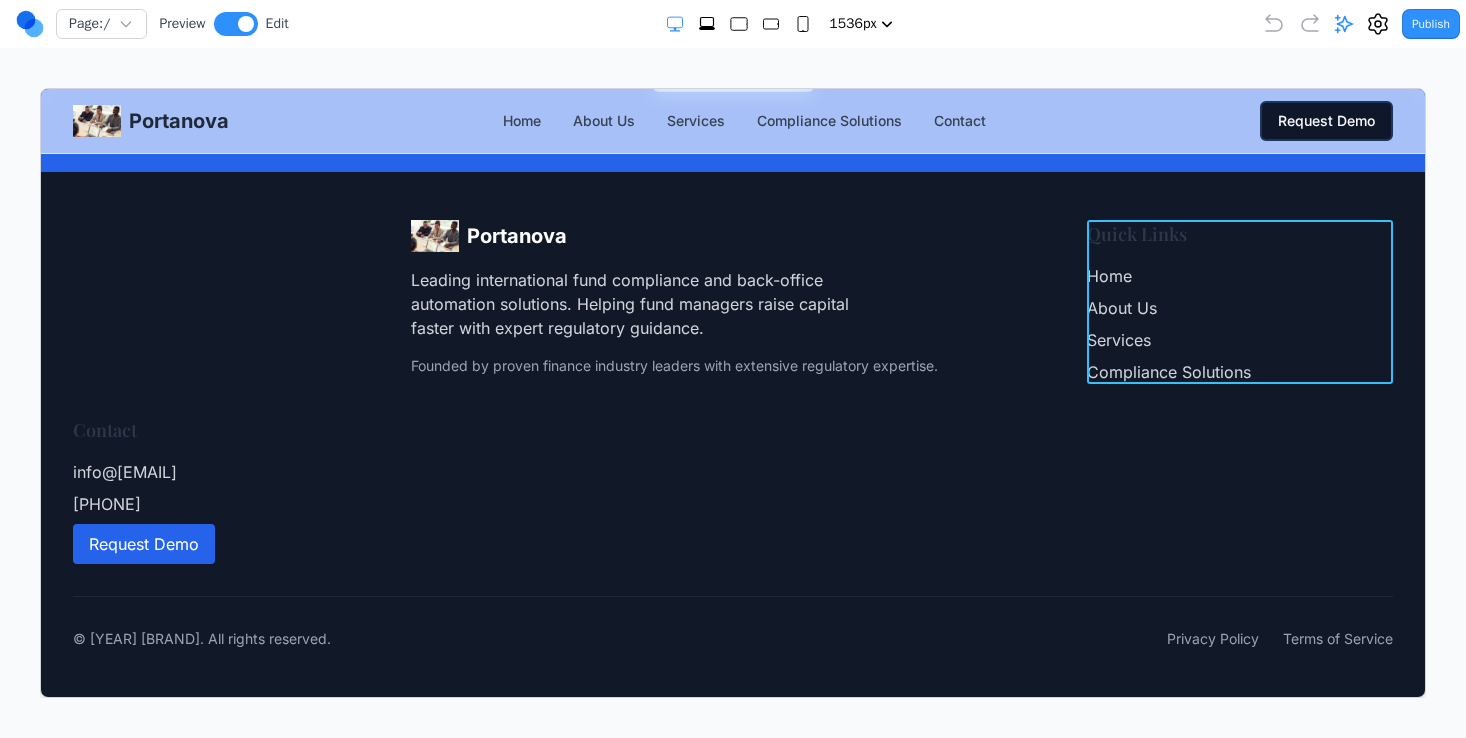 click on "Quick Links Home About Us Services Compliance Solutions" at bounding box center (1239, 301) 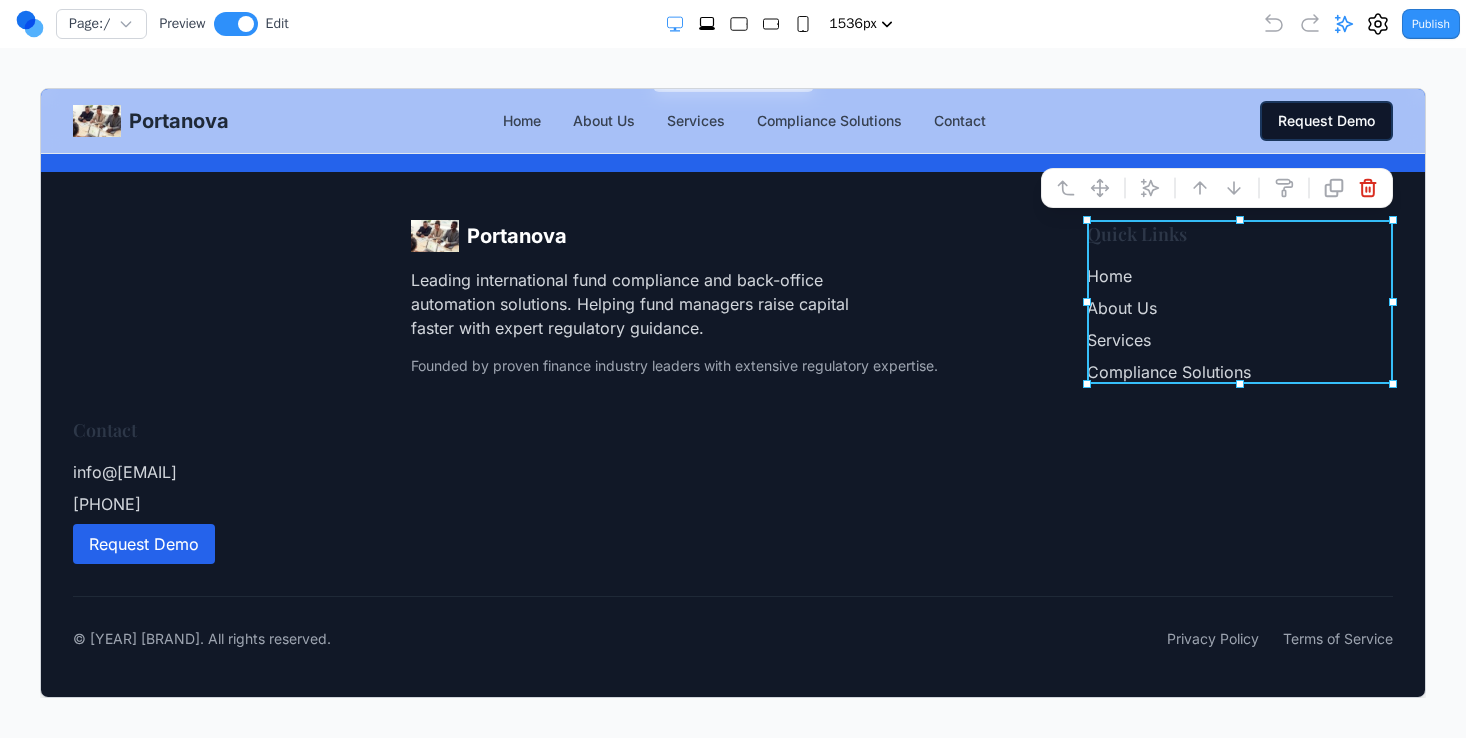click 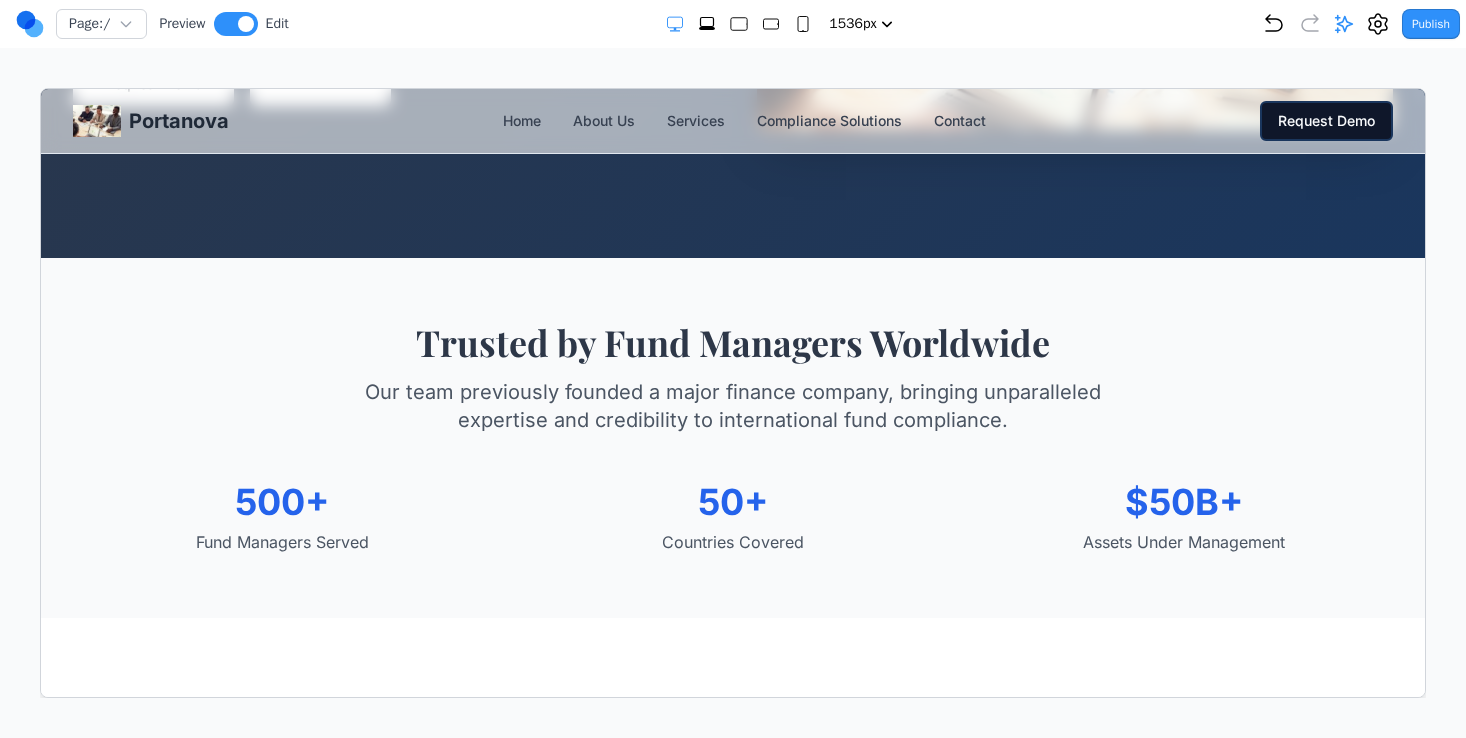scroll, scrollTop: 0, scrollLeft: 0, axis: both 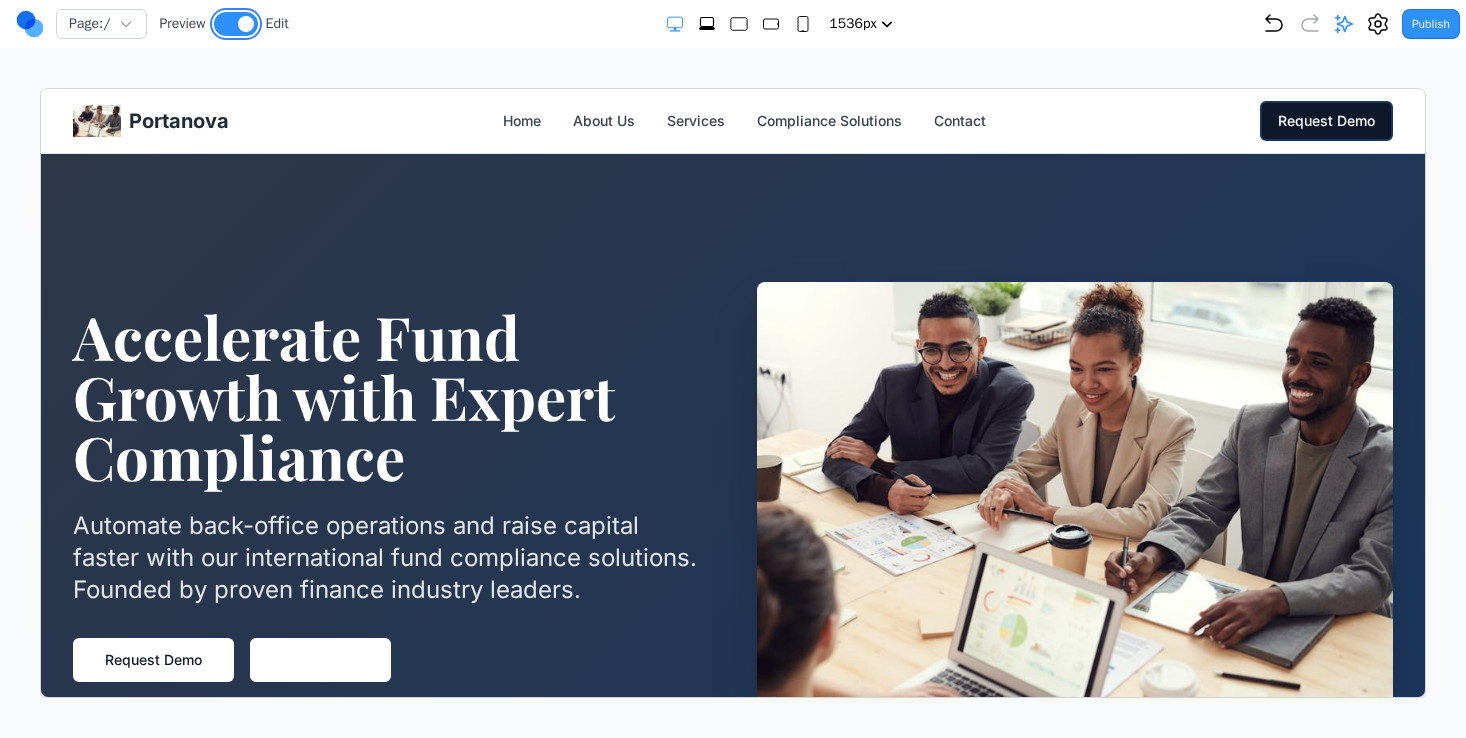 click at bounding box center (236, 24) 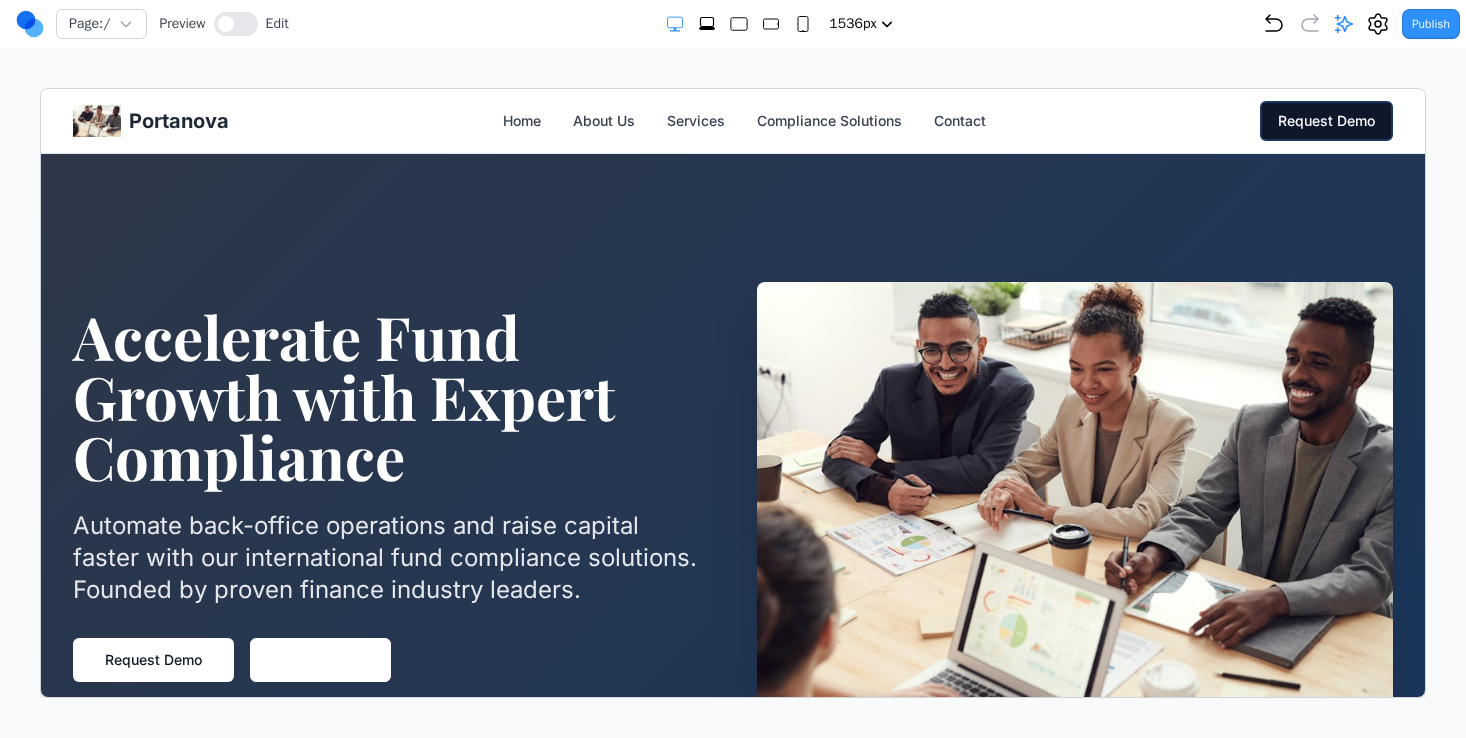 click on "[COMPANY] Home About Us Services Compliance Solutions Contact Request Demo Open menu" at bounding box center (732, 120) 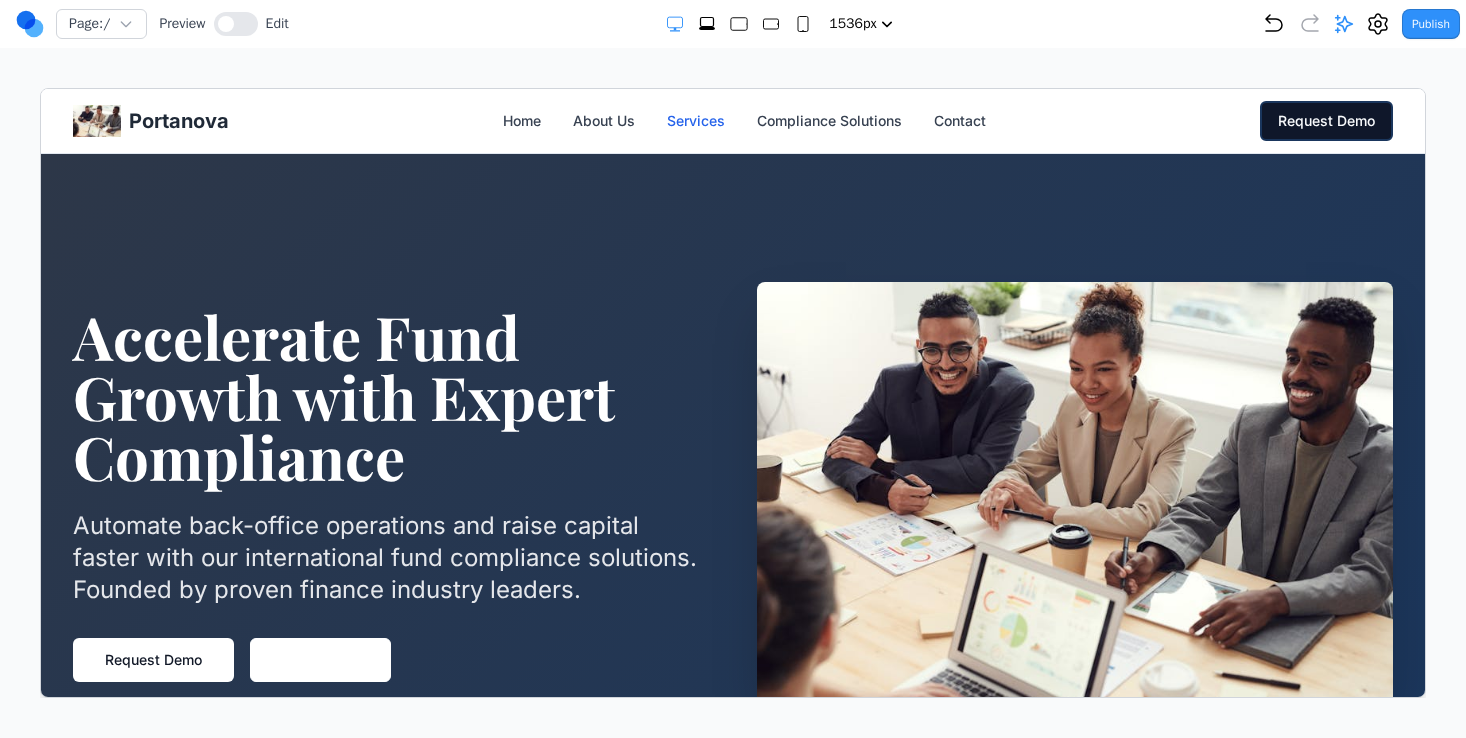 click on "Services" at bounding box center [695, 120] 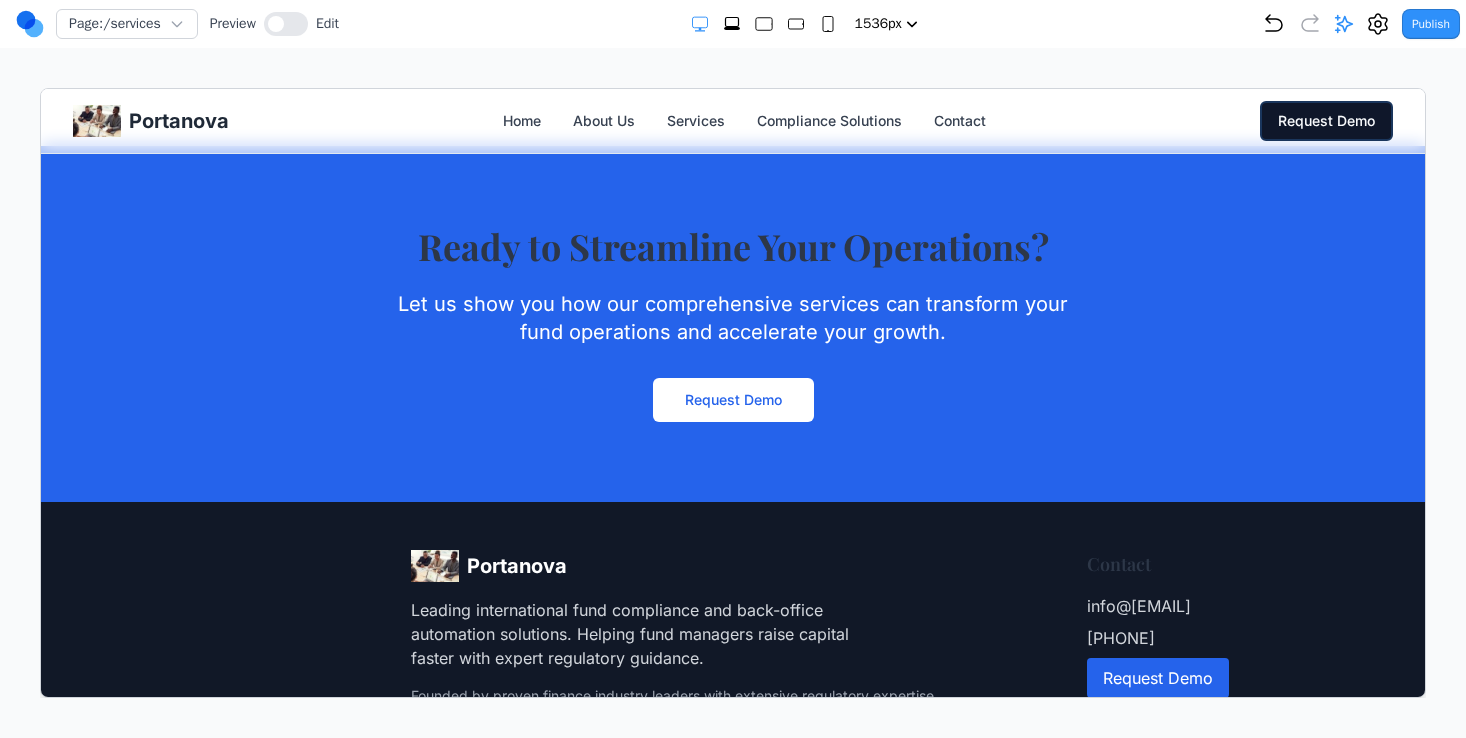 scroll, scrollTop: 3123, scrollLeft: 0, axis: vertical 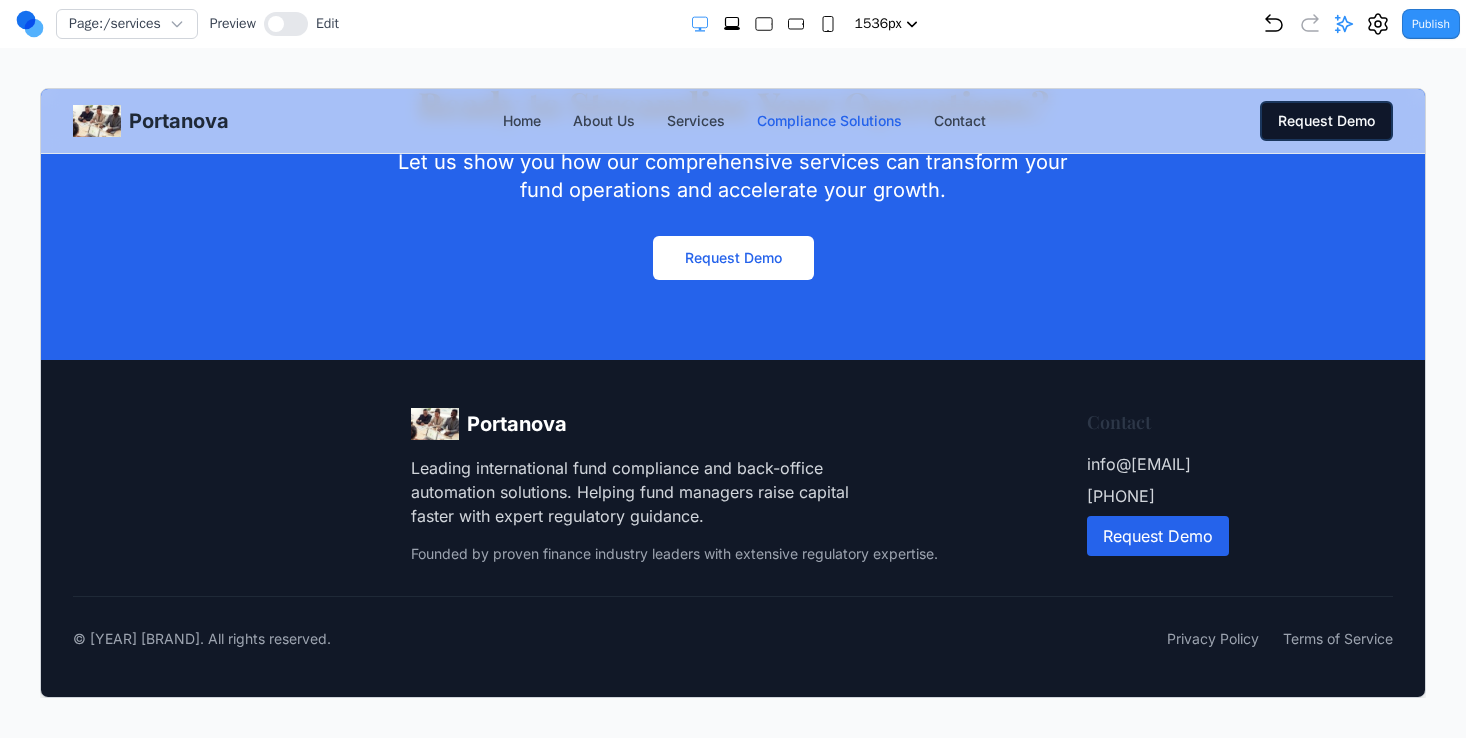 click on "Compliance Solutions" at bounding box center (828, 120) 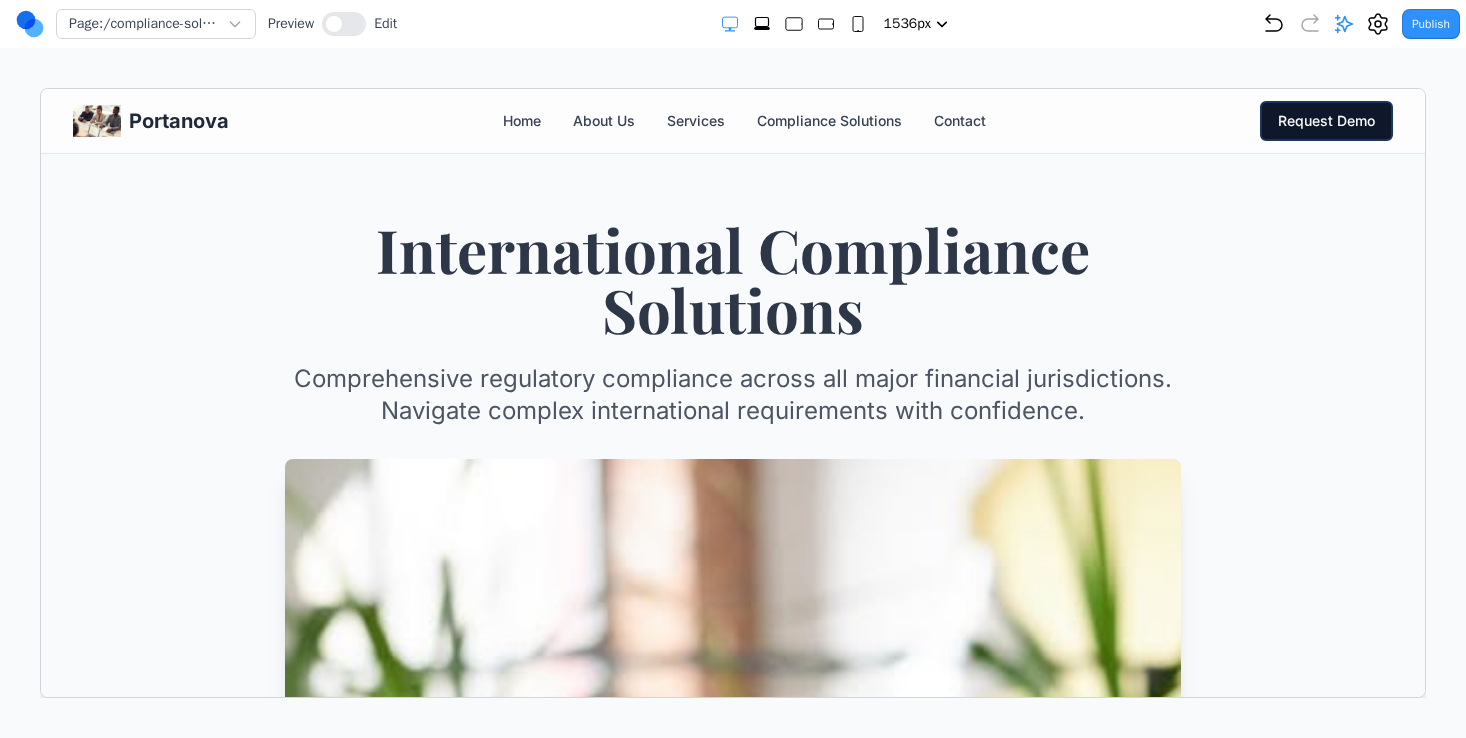 scroll, scrollTop: 0, scrollLeft: 0, axis: both 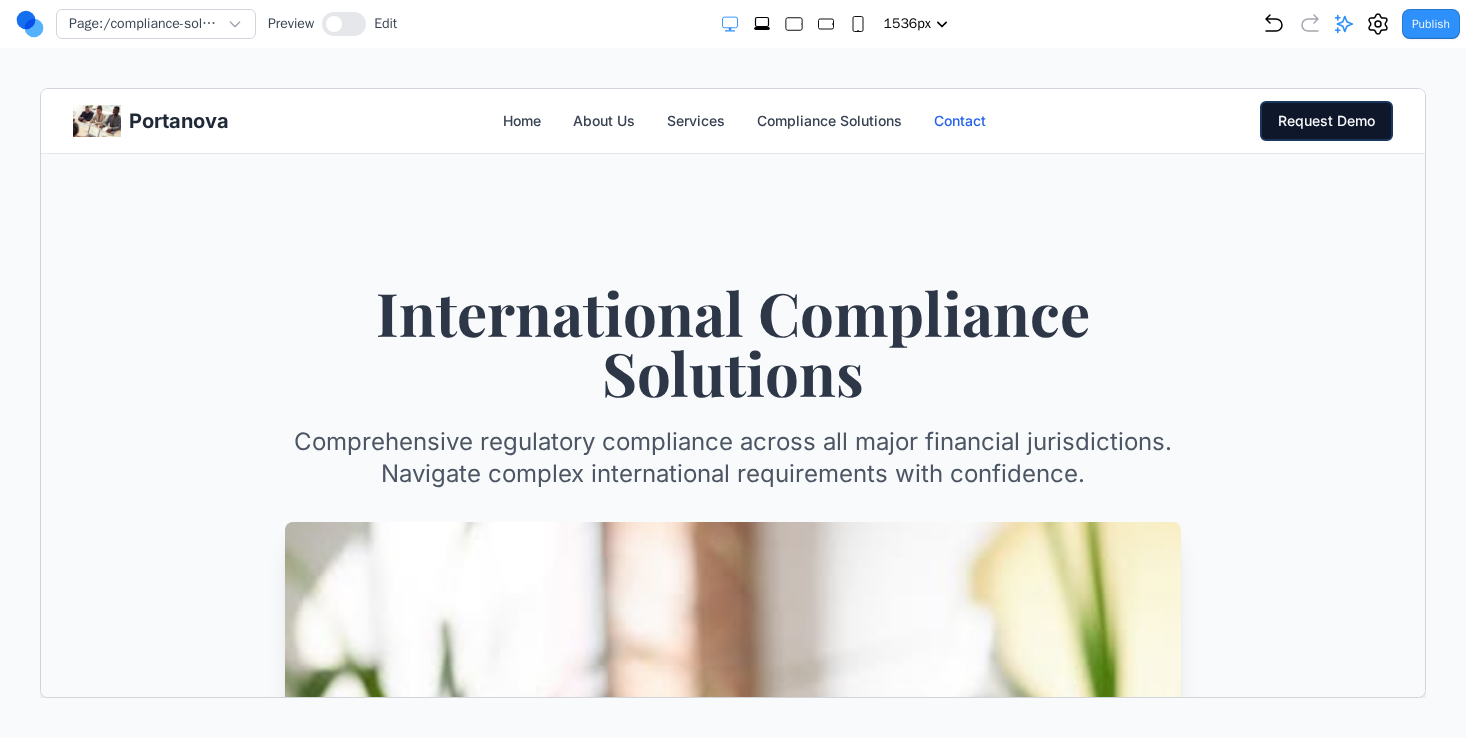 click on "Contact" at bounding box center (959, 120) 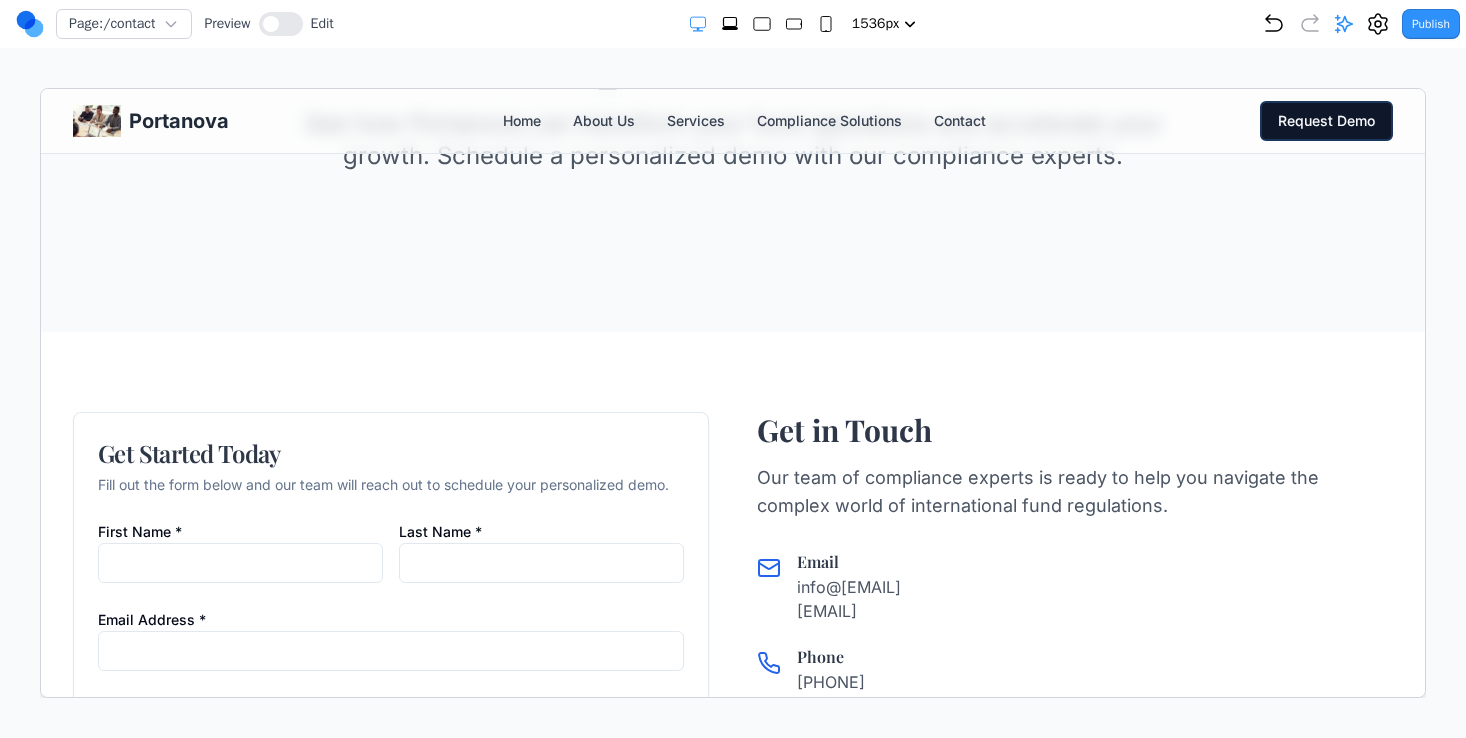 scroll, scrollTop: 0, scrollLeft: 0, axis: both 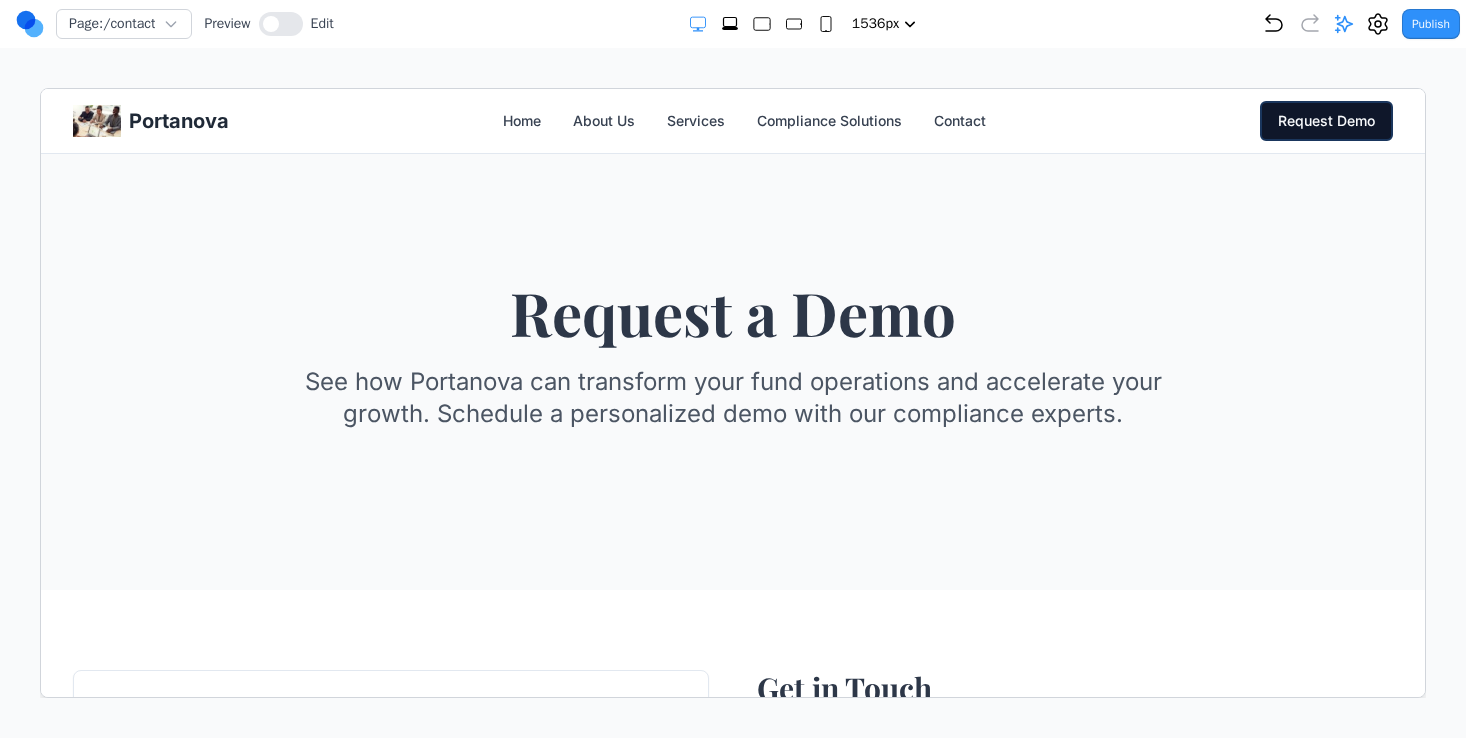 click on "Portanova" at bounding box center [178, 120] 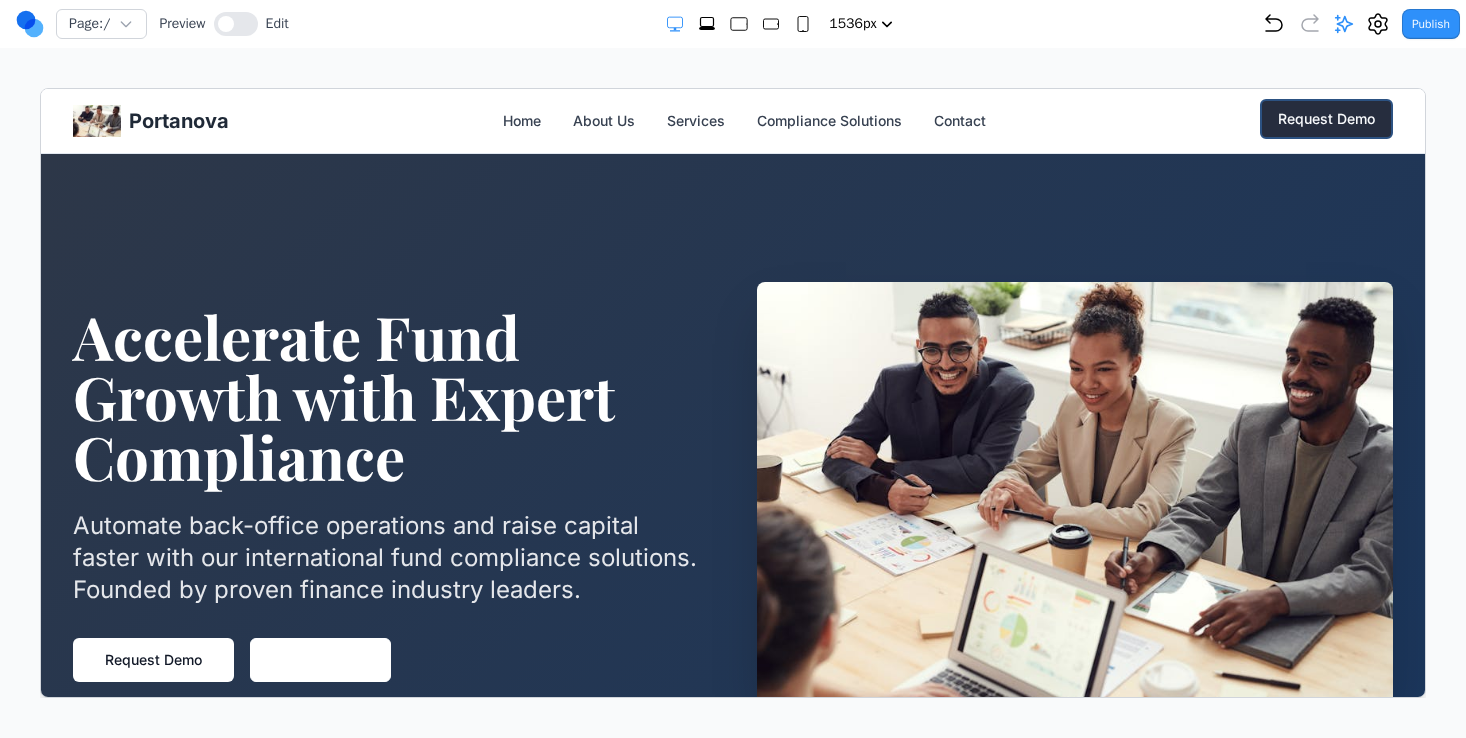 click on "Request Demo" at bounding box center [1325, 118] 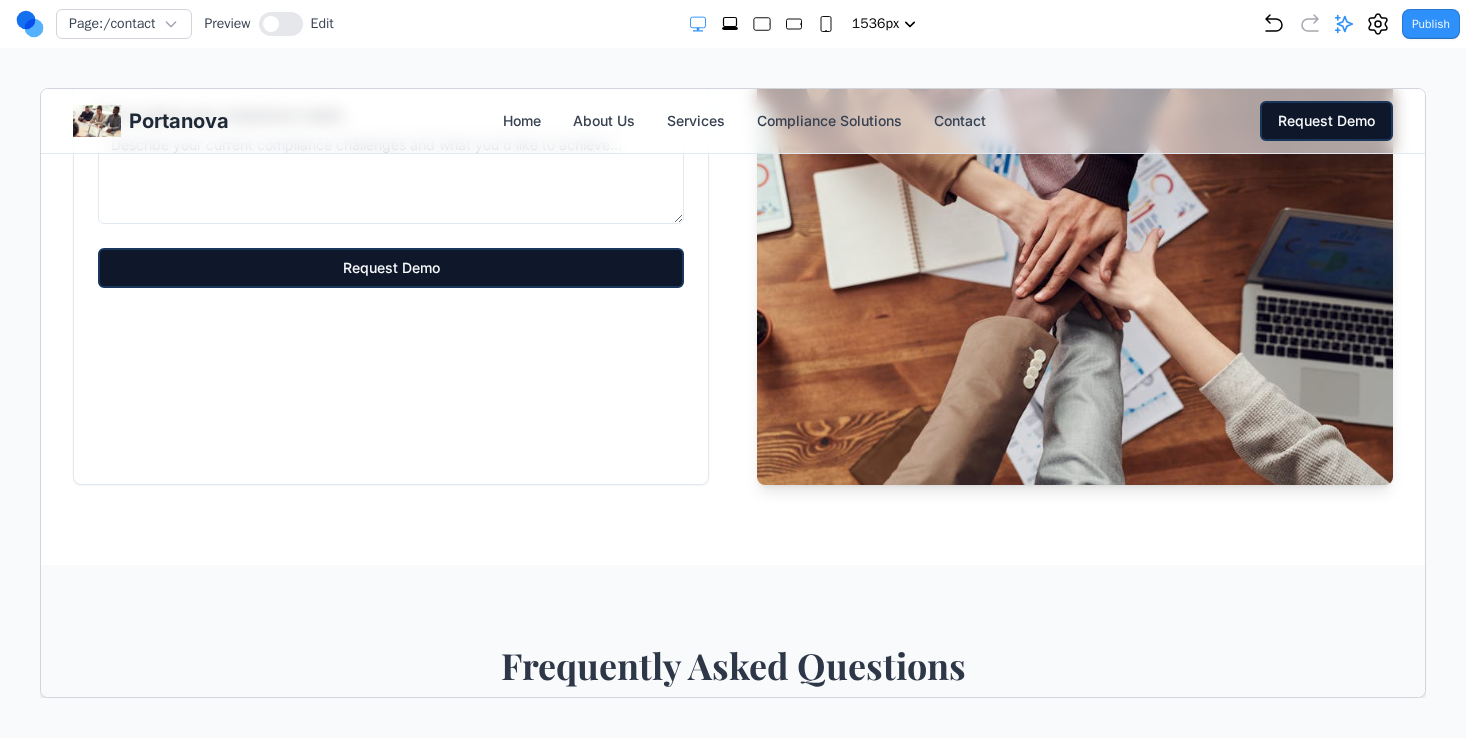 scroll, scrollTop: 1330, scrollLeft: 0, axis: vertical 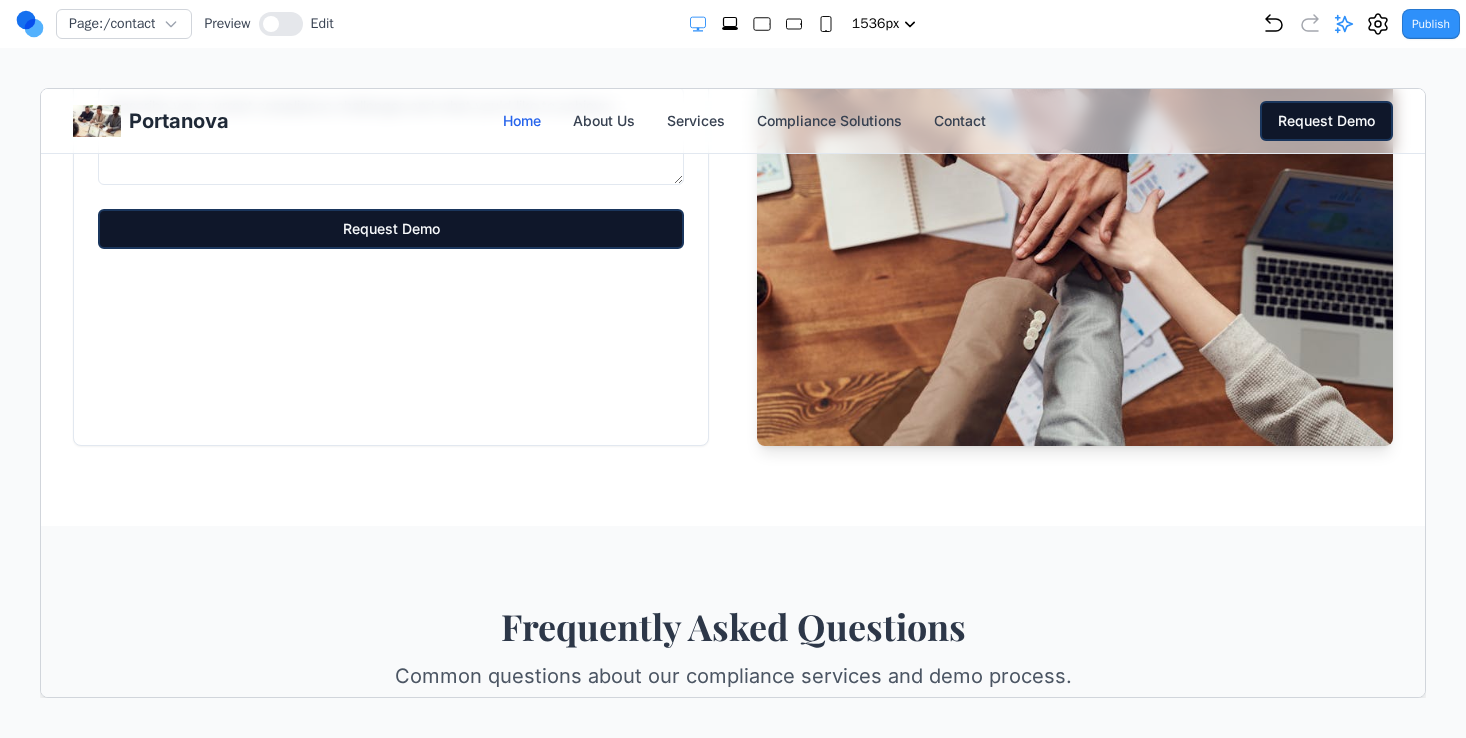 click on "Home" at bounding box center (521, 120) 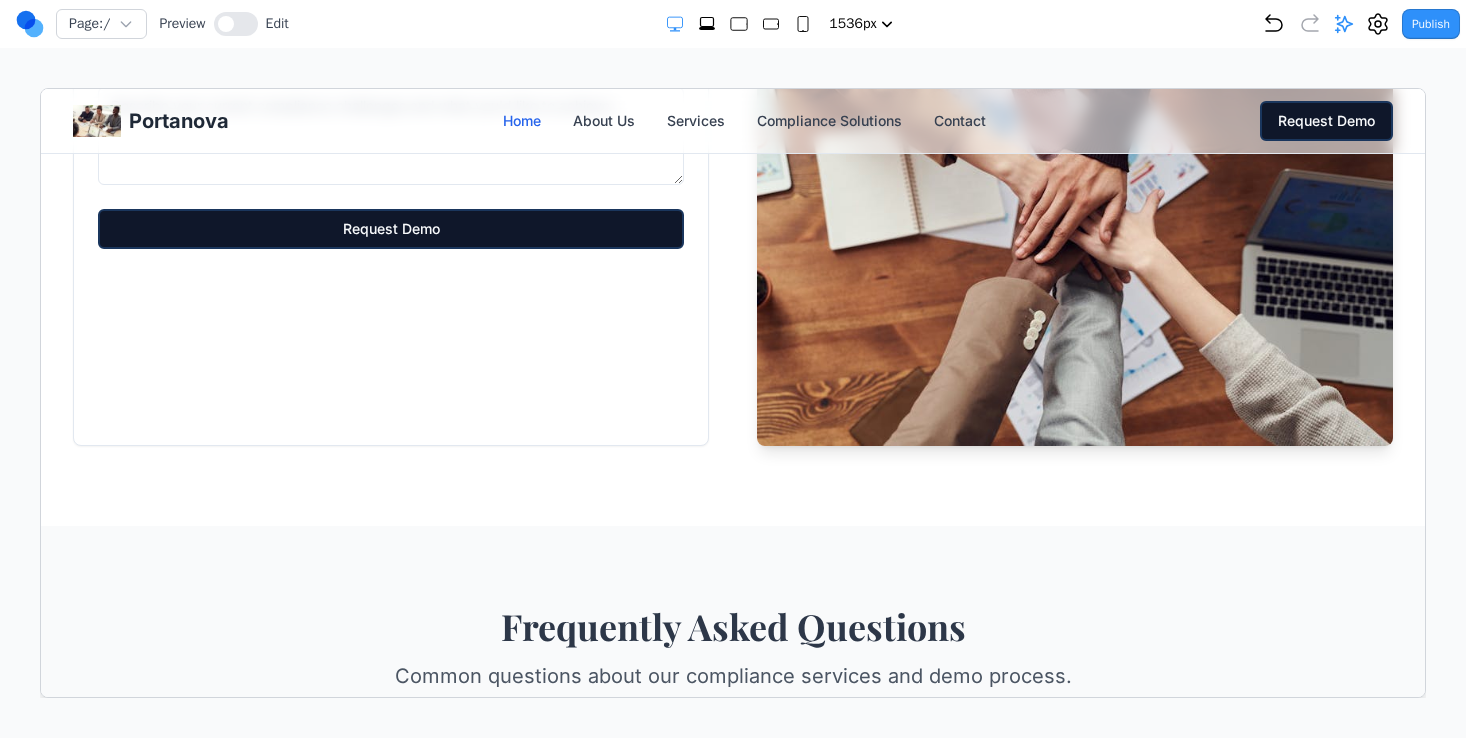 scroll, scrollTop: 0, scrollLeft: 0, axis: both 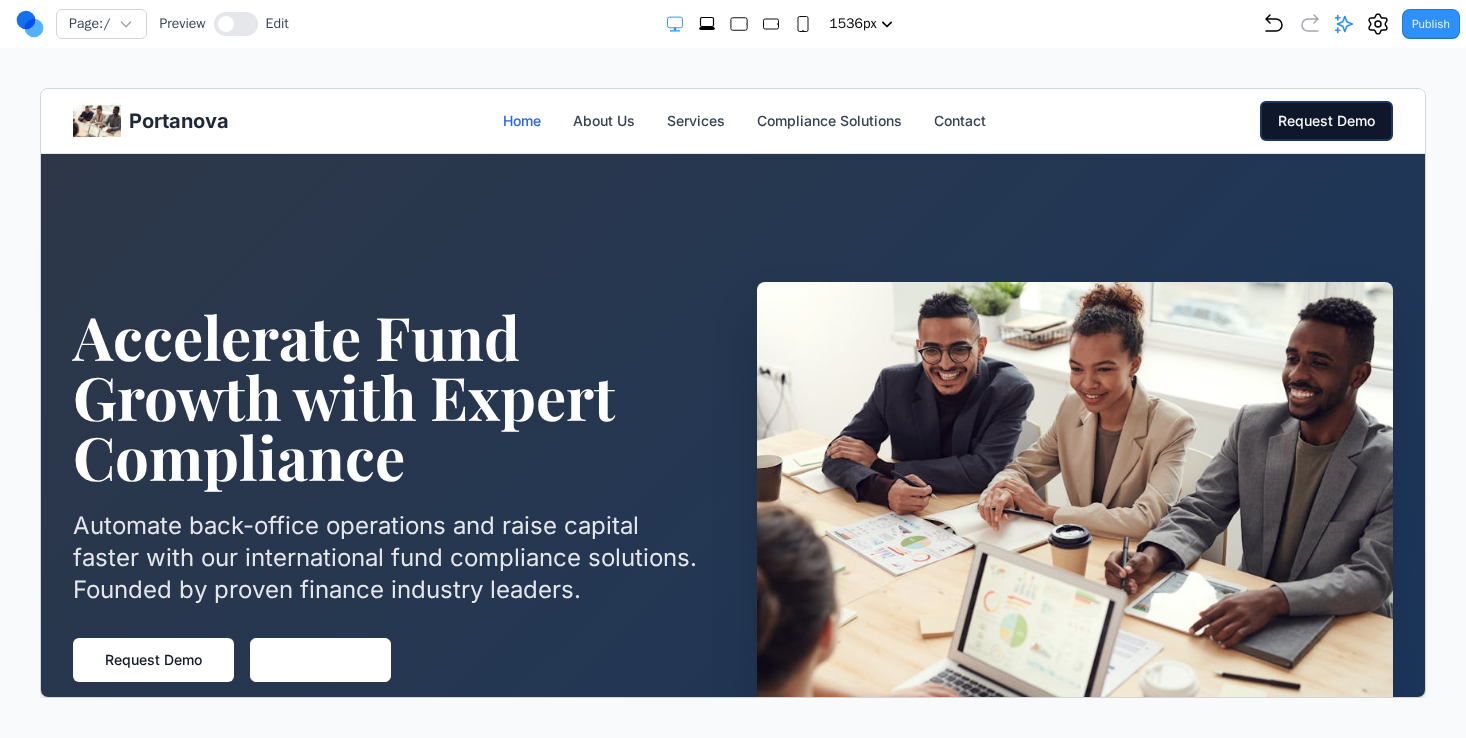 click on "Home" at bounding box center (521, 120) 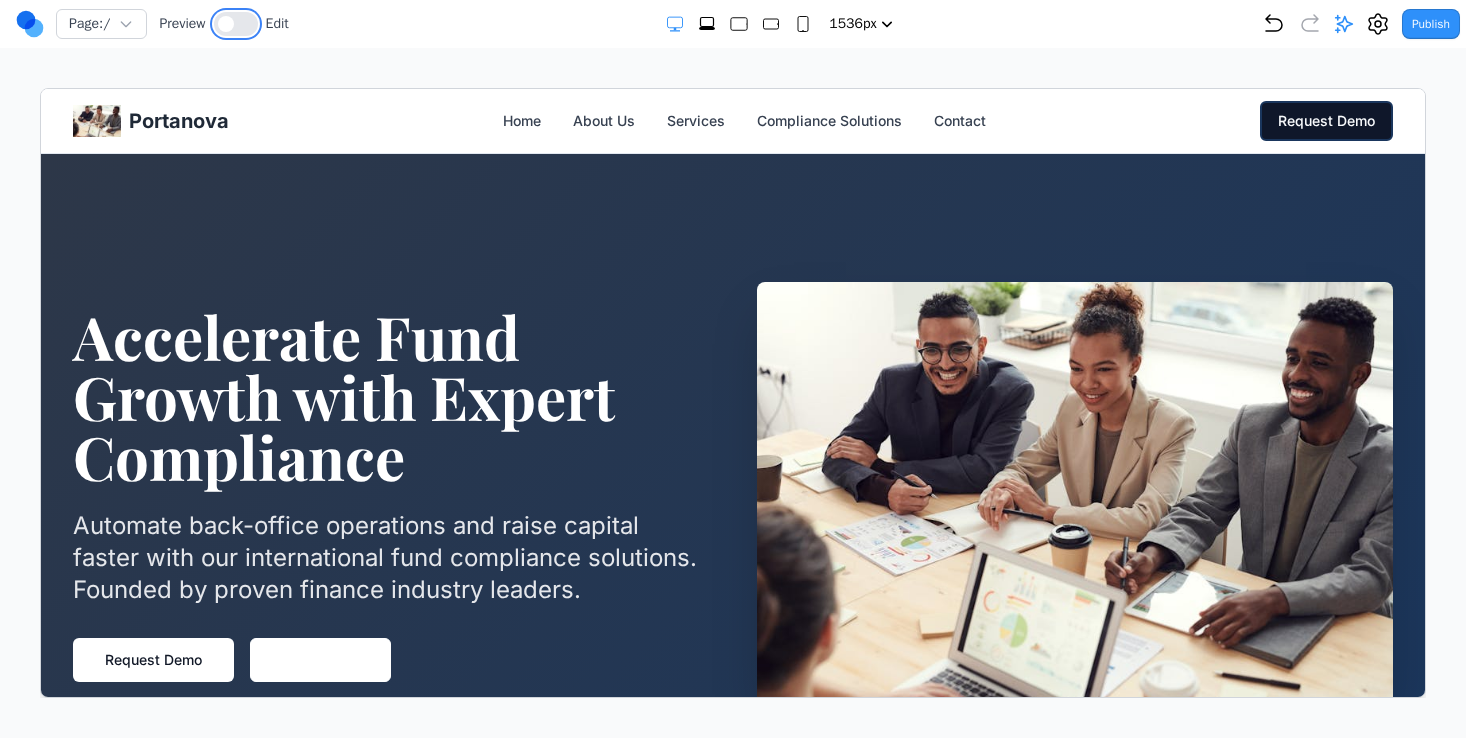 click at bounding box center (226, 24) 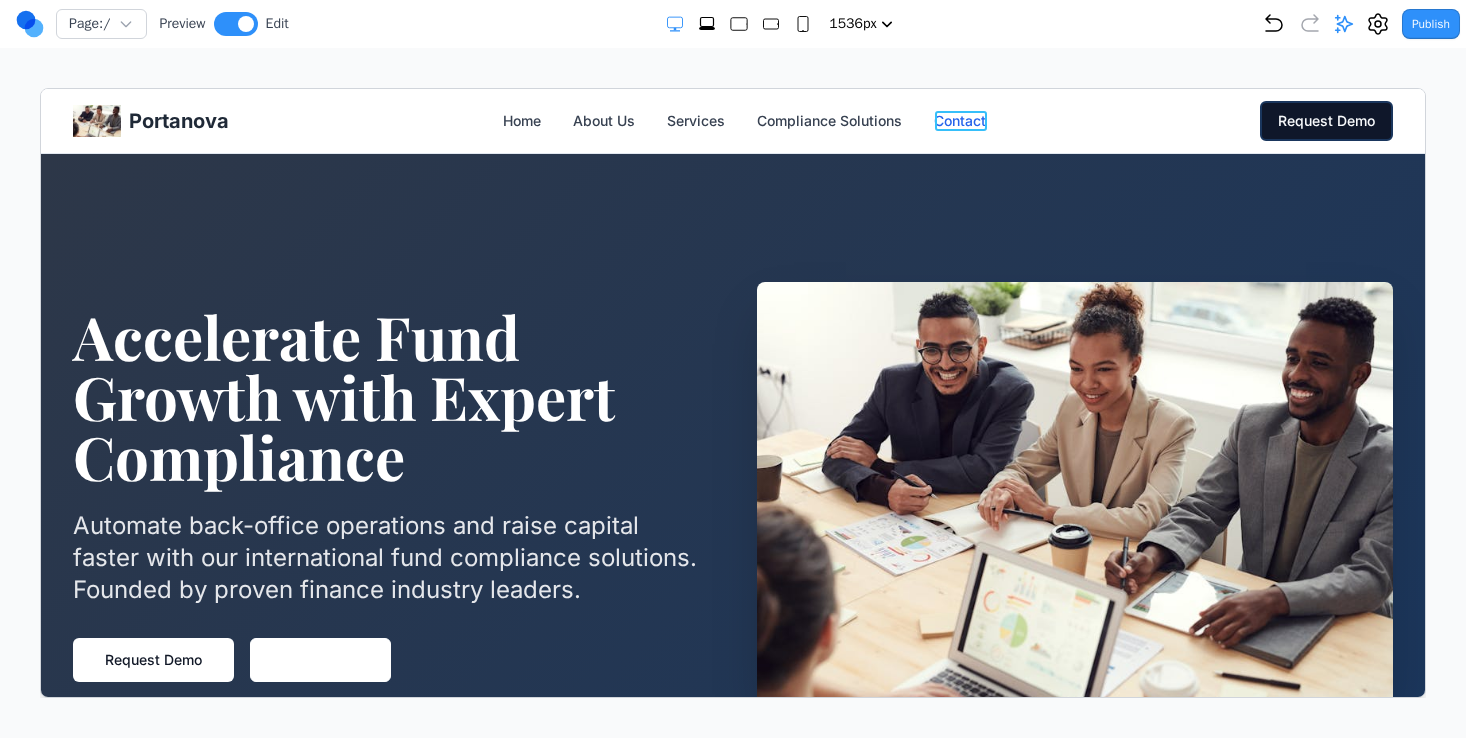 click on "Contact" at bounding box center [959, 120] 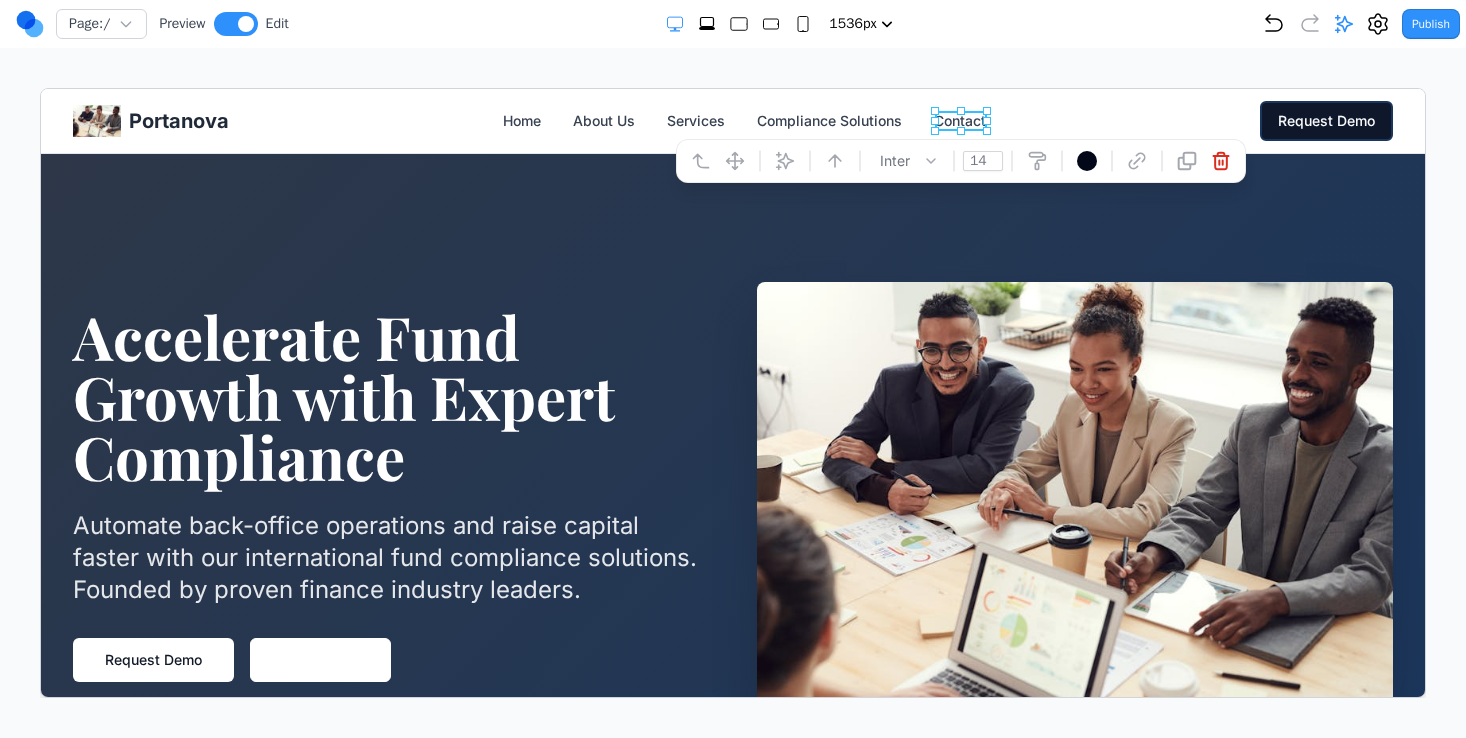 click on "[COMPANY] Home About Us Services Compliance Solutions Contact Request Demo Open menu" at bounding box center [732, 120] 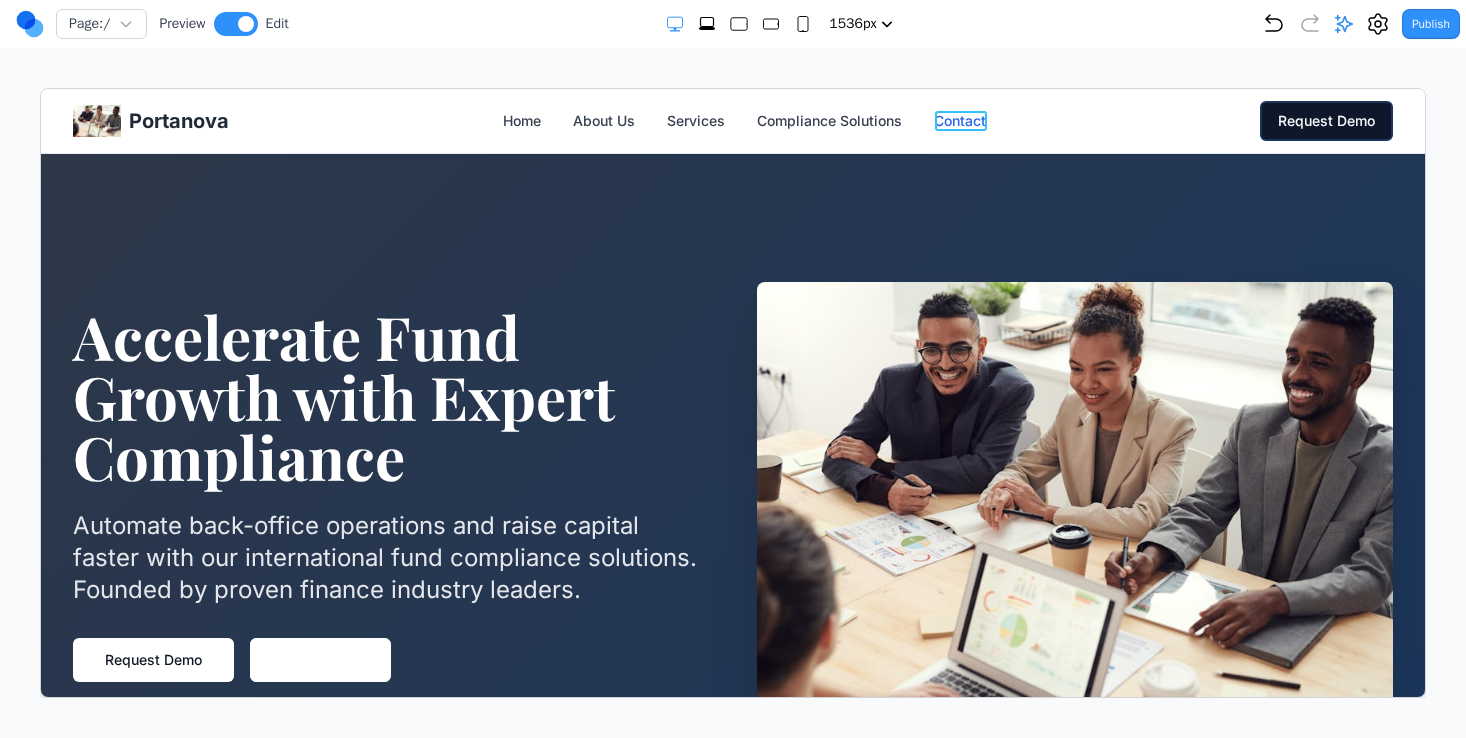 click on "Contact" at bounding box center (959, 120) 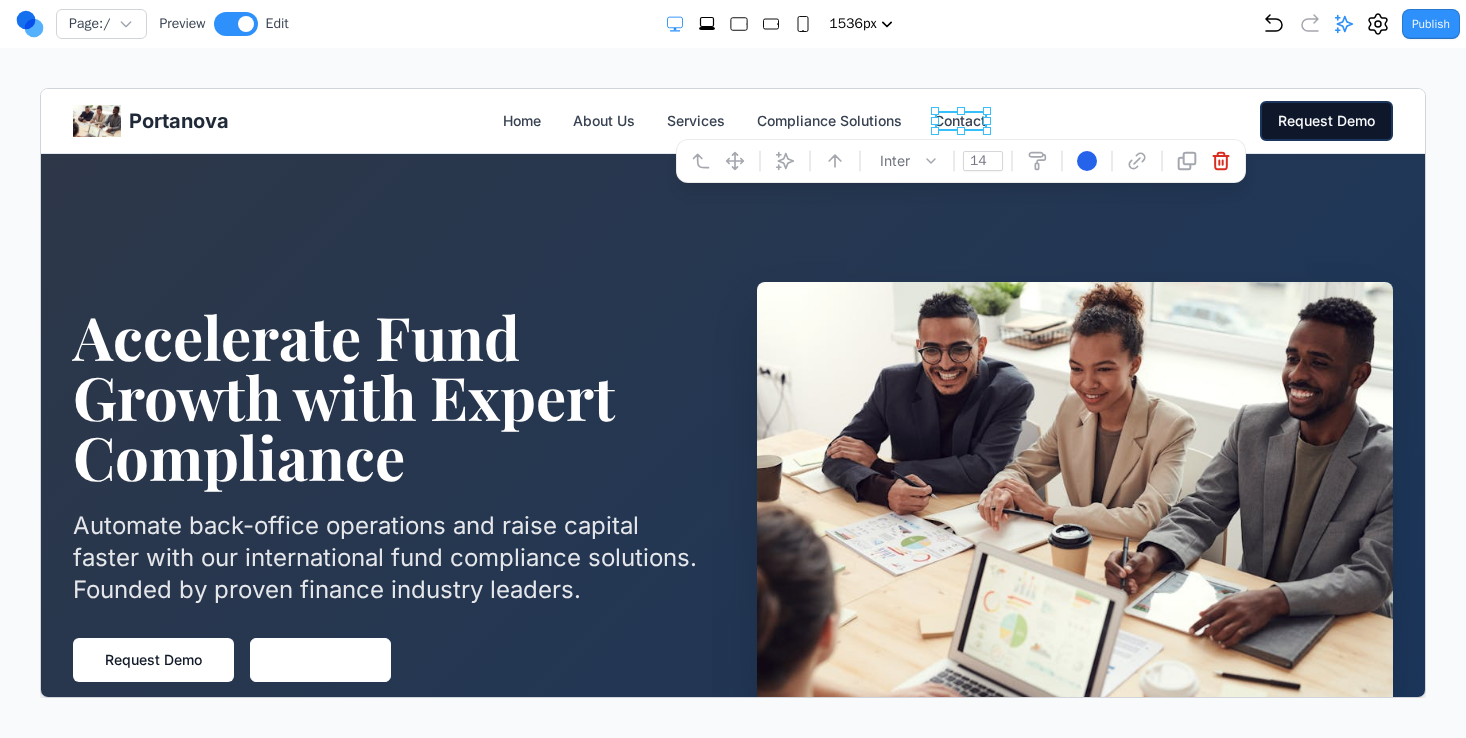 click at bounding box center (1220, 160) 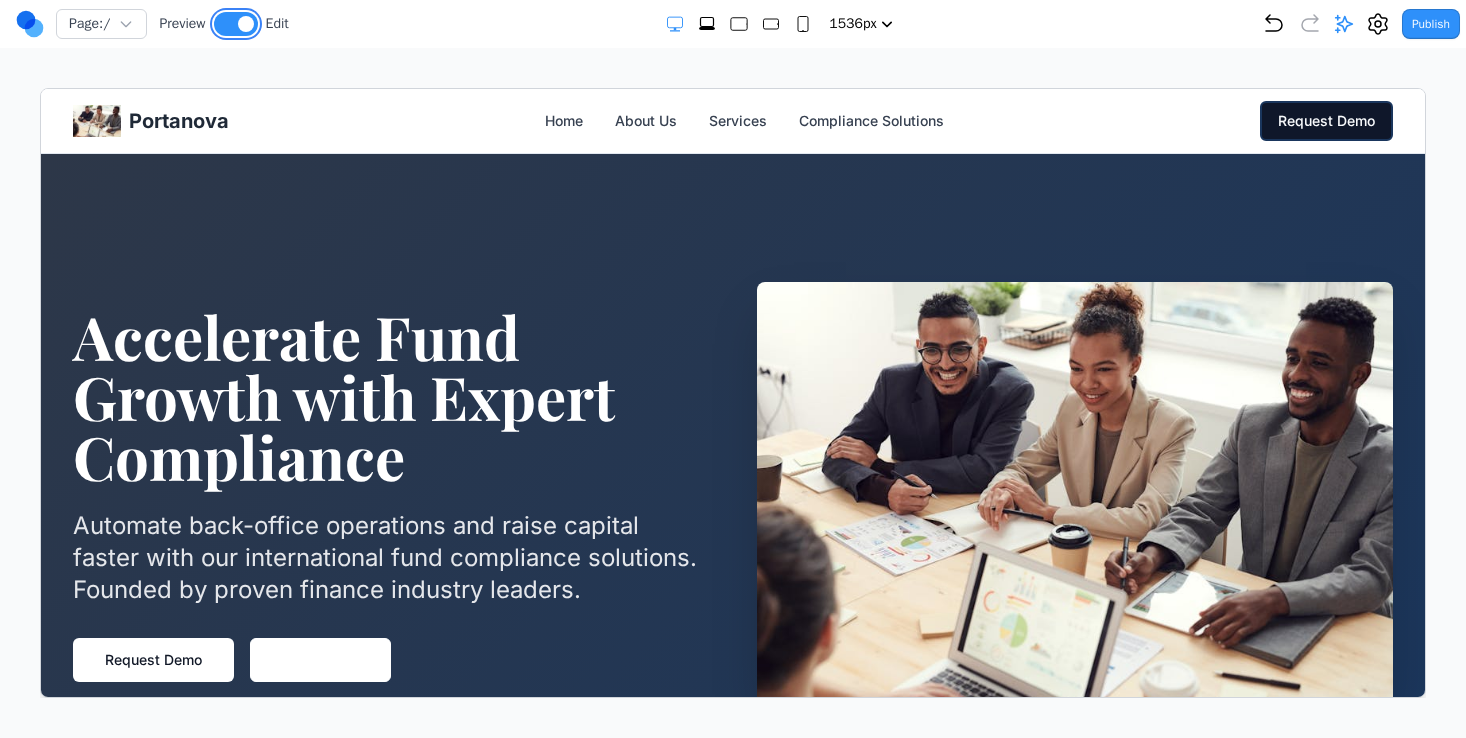 click at bounding box center (246, 24) 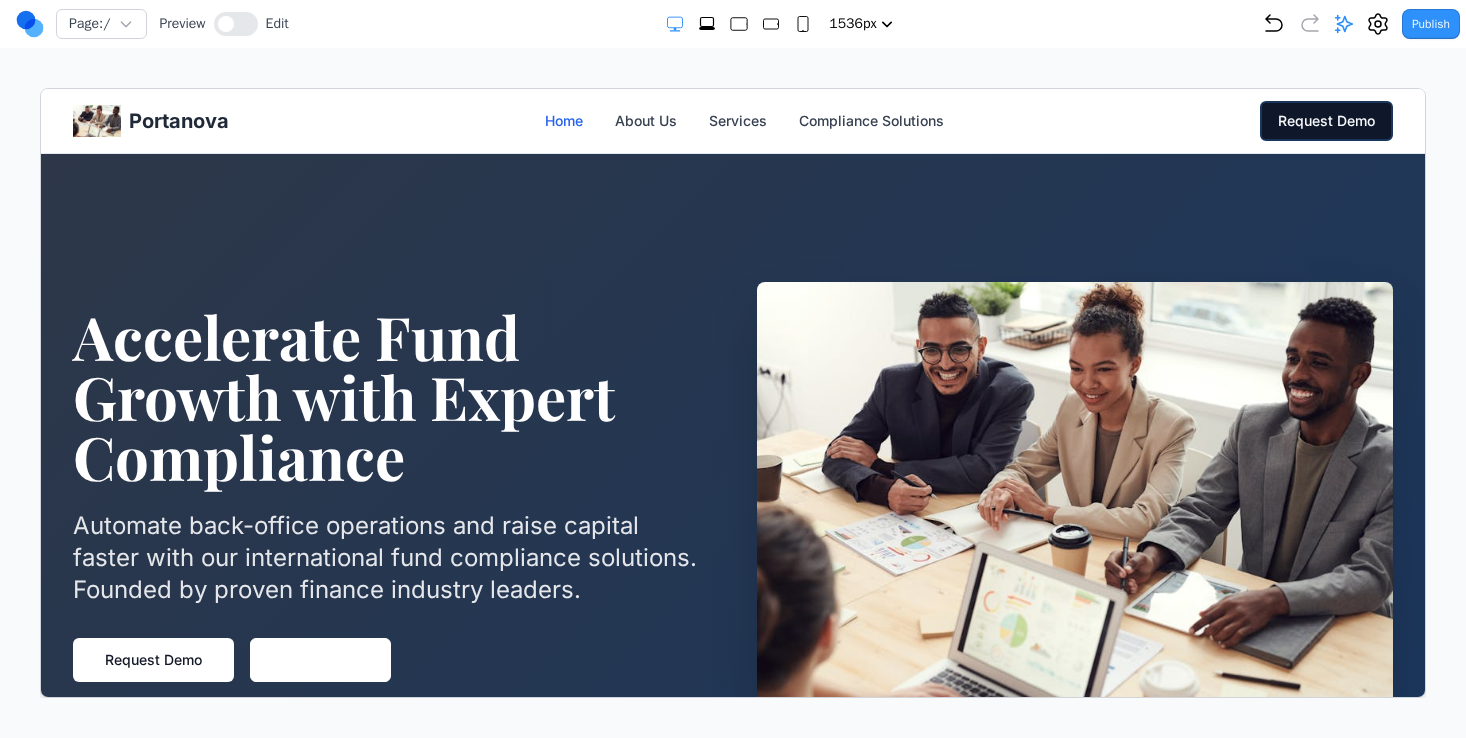 click on "Home" at bounding box center [563, 120] 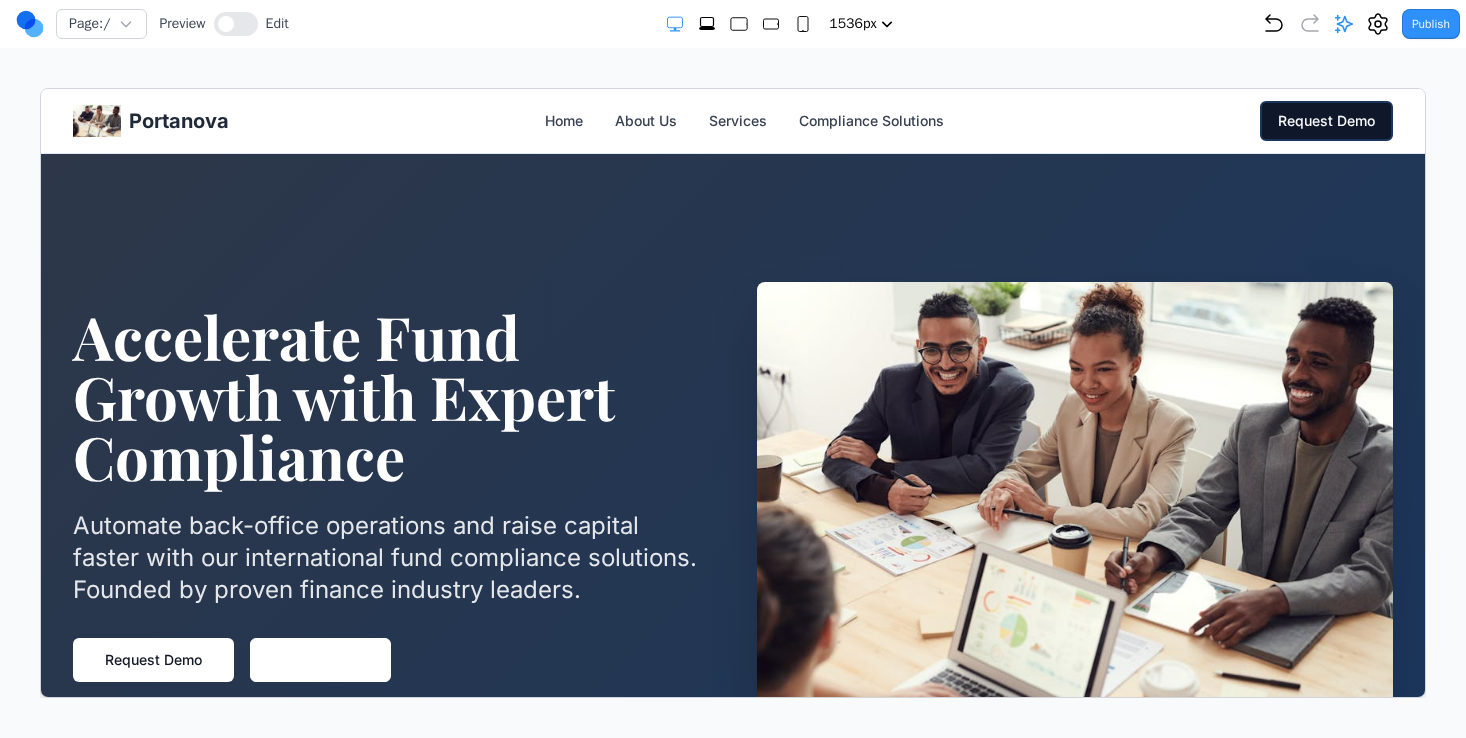 click at bounding box center (96, 120) 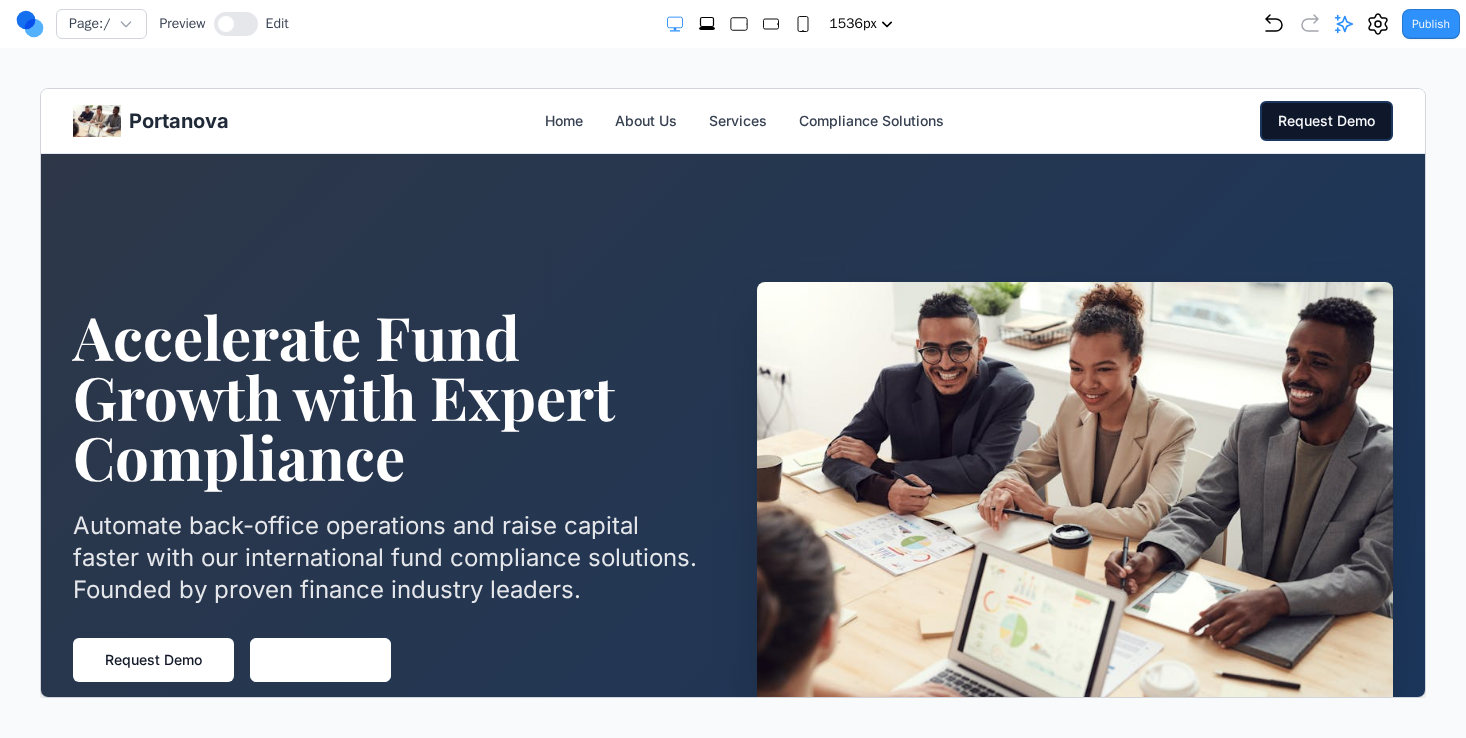 click 